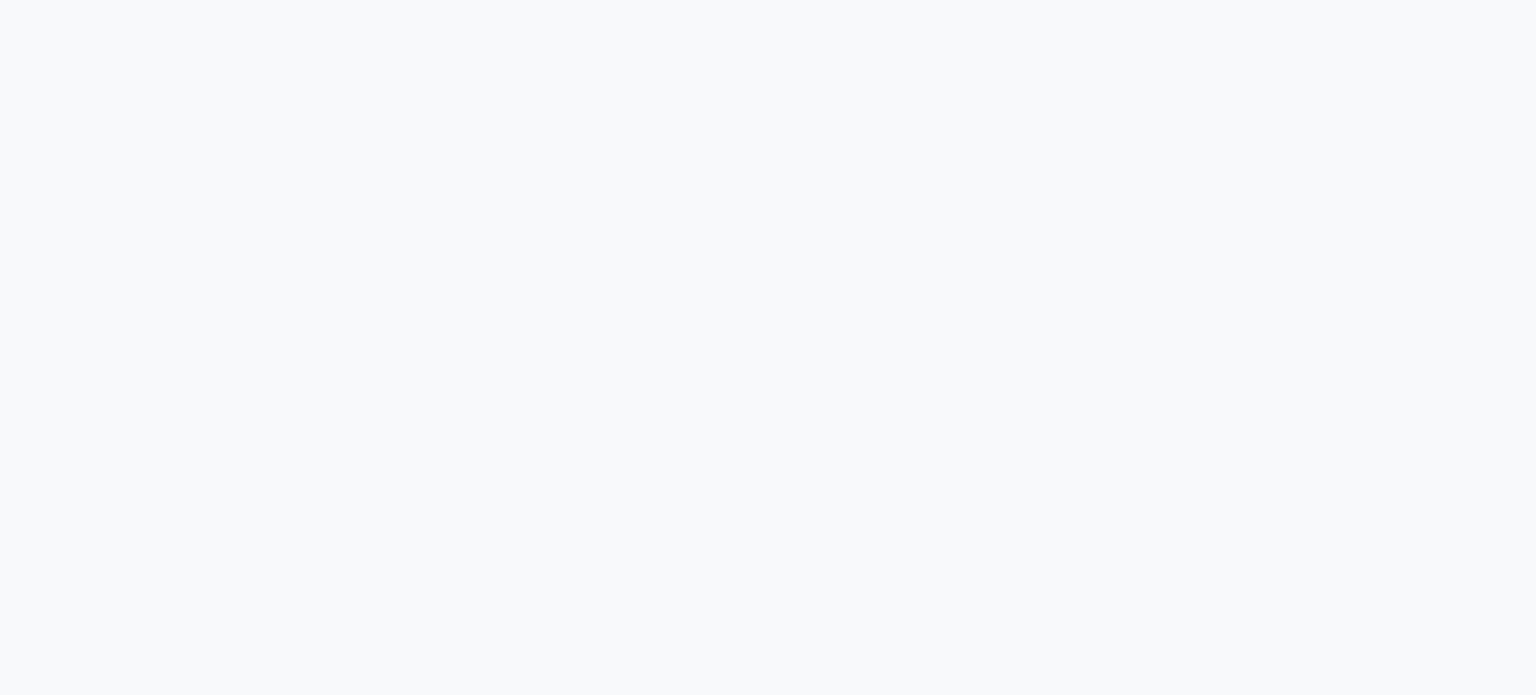 scroll, scrollTop: 0, scrollLeft: 0, axis: both 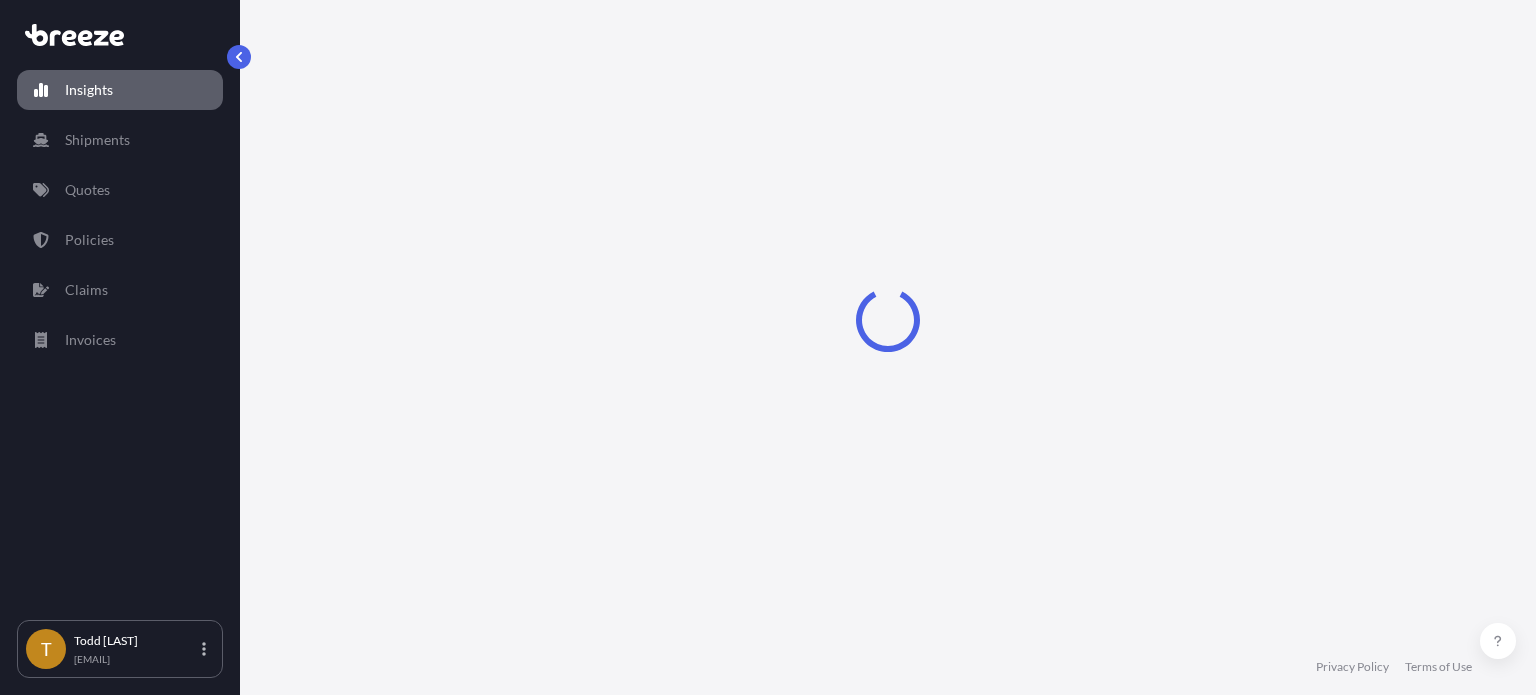 select on "2025" 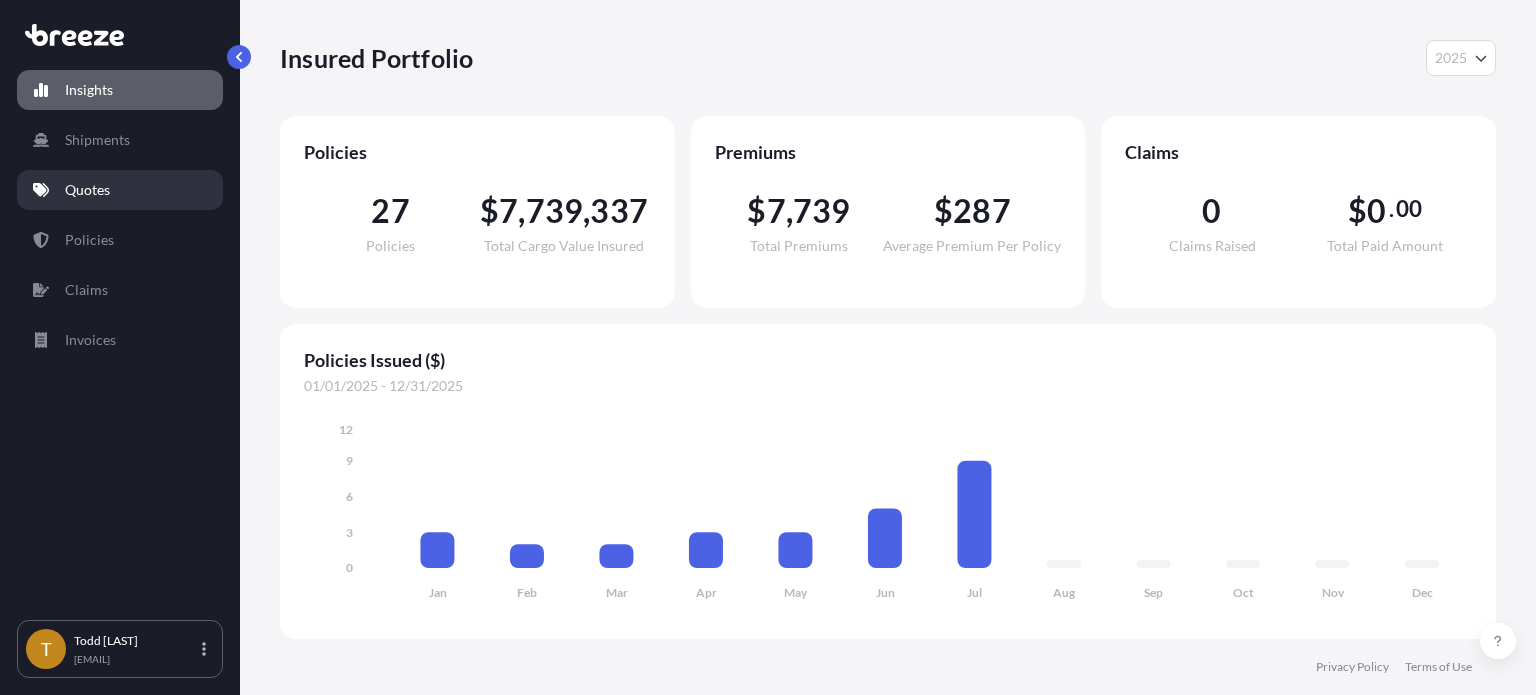 click on "Quotes" at bounding box center [87, 190] 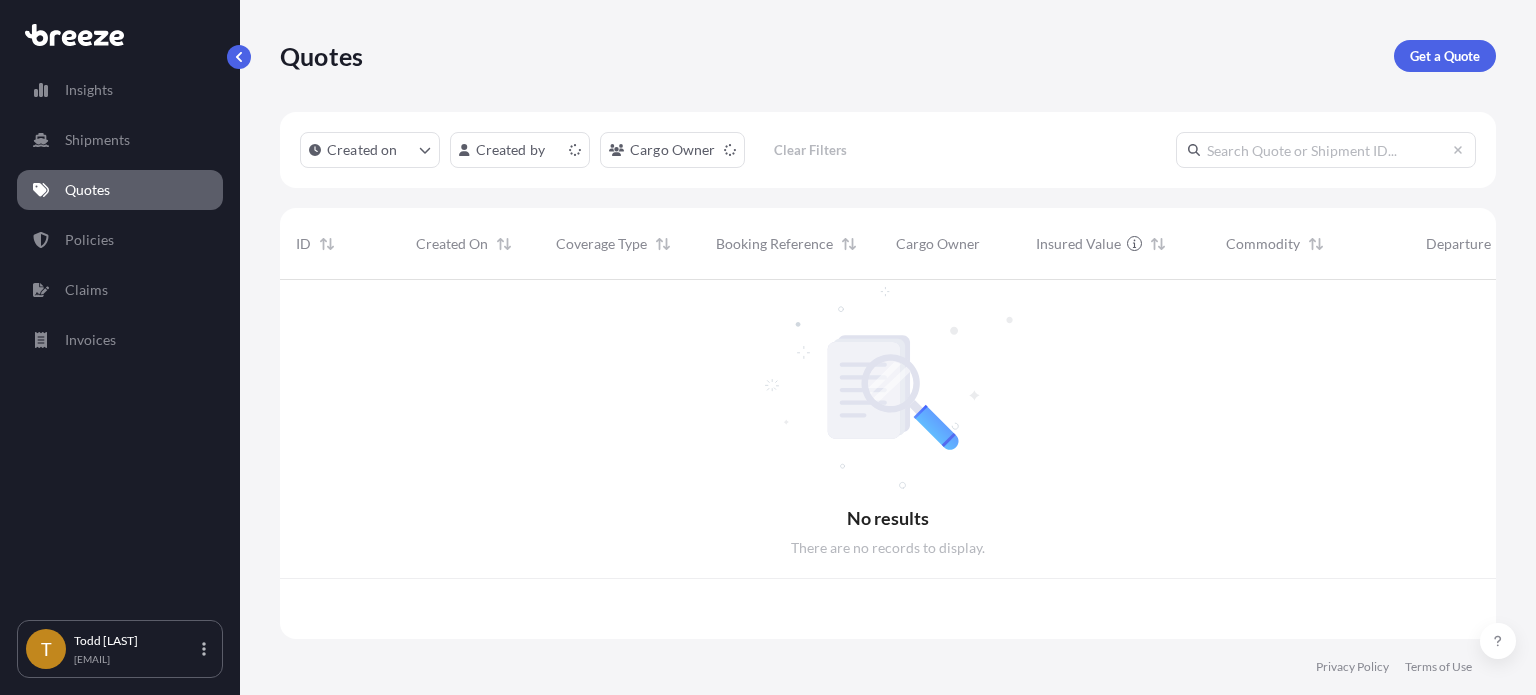 scroll, scrollTop: 16, scrollLeft: 16, axis: both 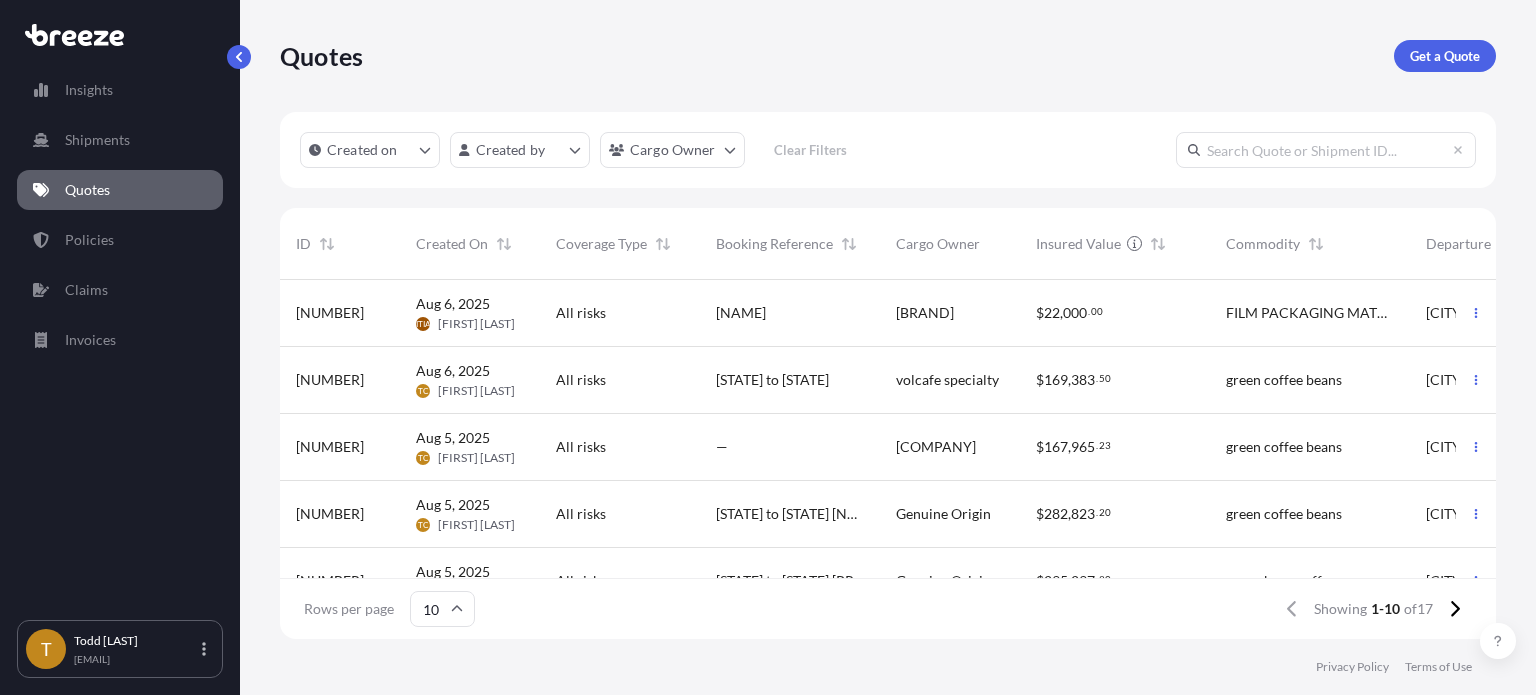 click on "[STATE] to [STATE] [NUMBER]" at bounding box center (790, 514) 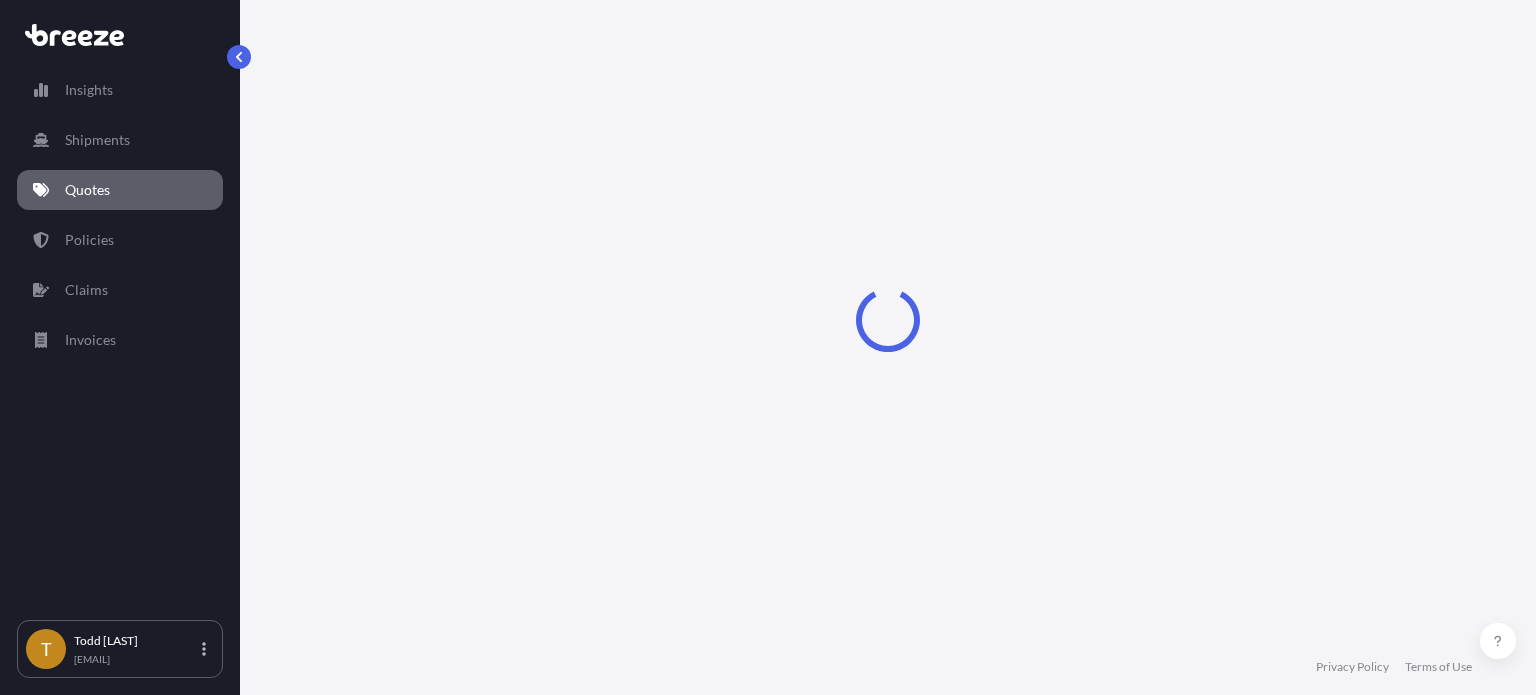 select on "Road" 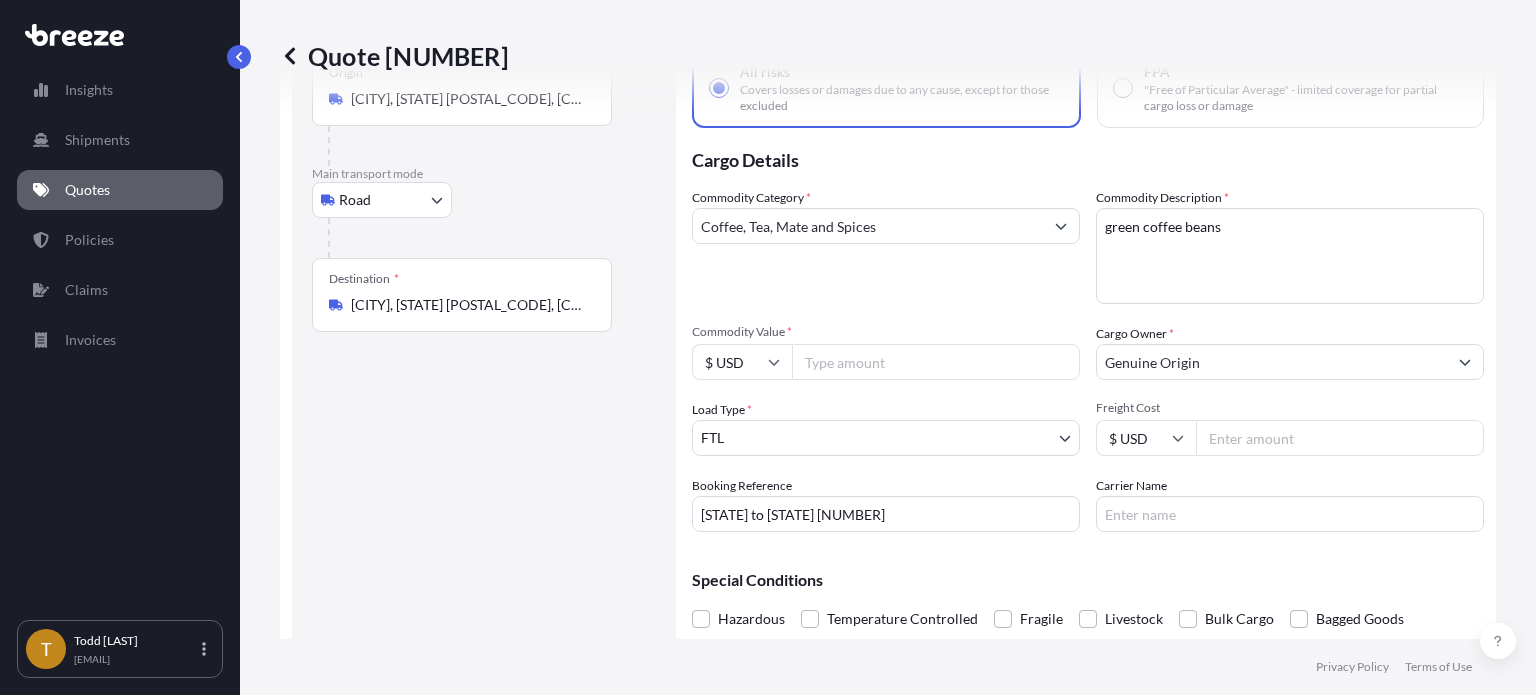 scroll, scrollTop: 171, scrollLeft: 0, axis: vertical 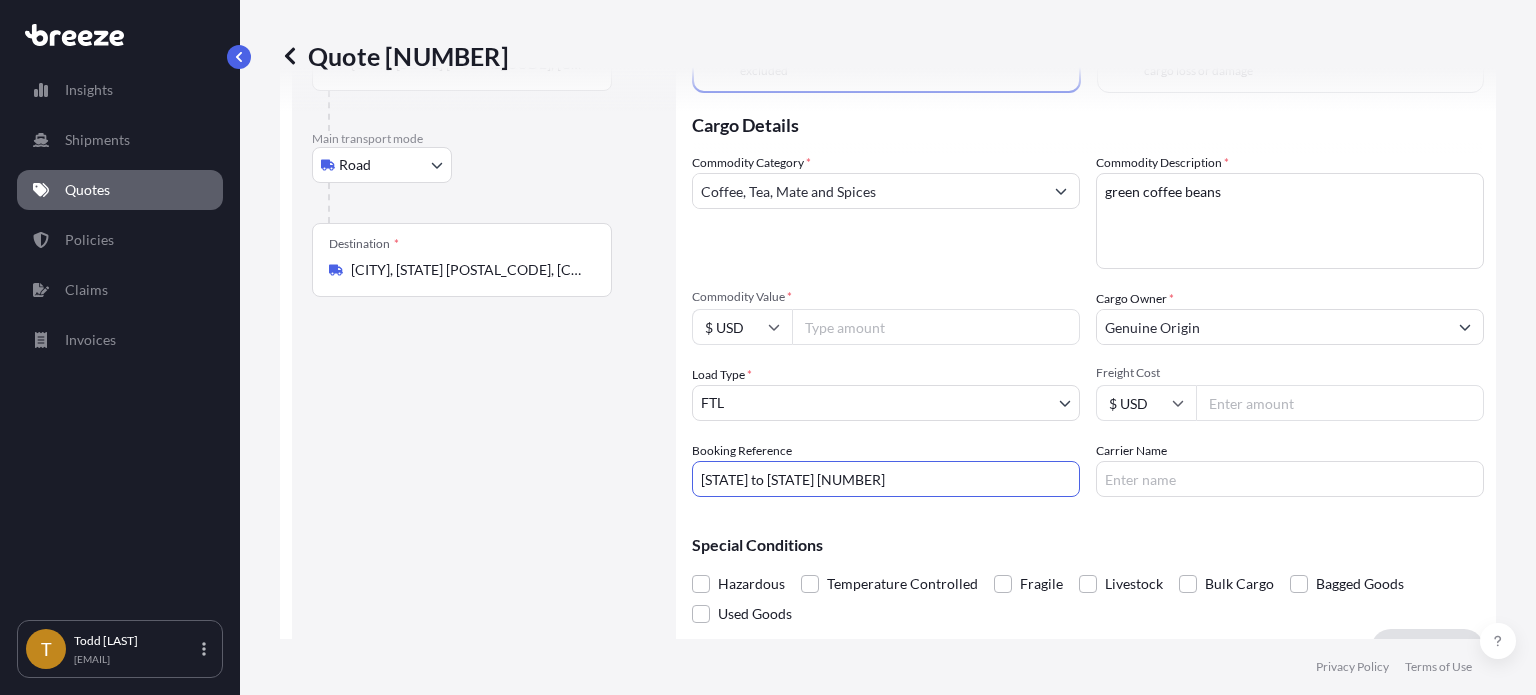 click on "[STATE] to [STATE] [NUMBER]" at bounding box center [886, 479] 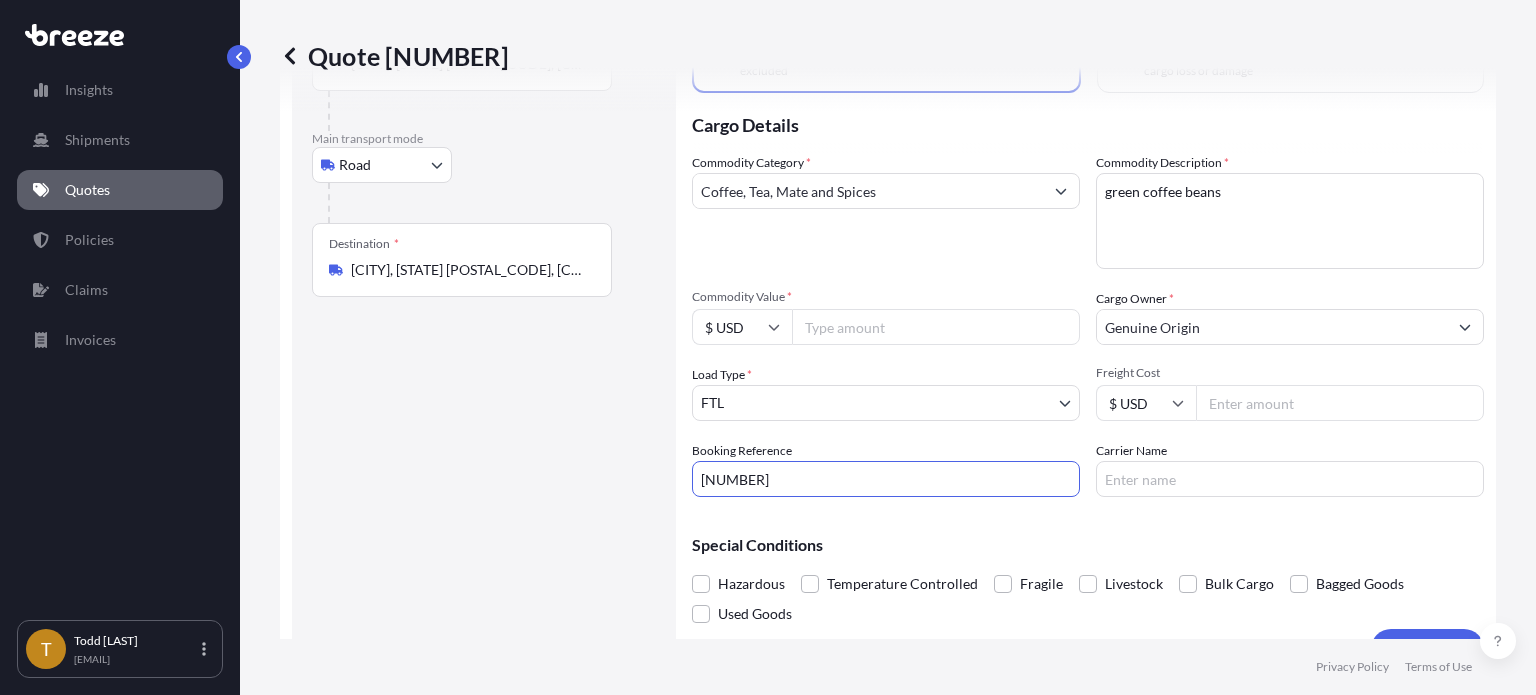 type on "[NUMBER]" 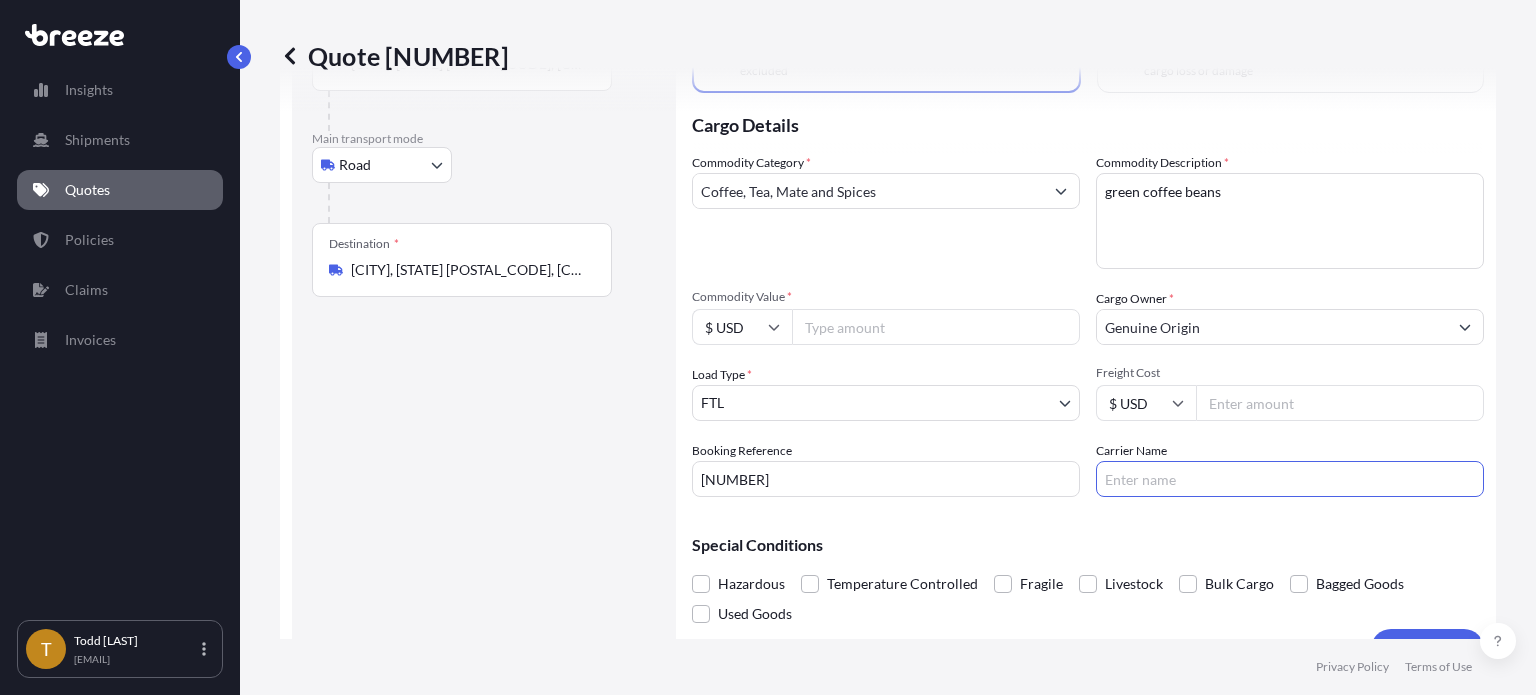 click on "Carrier Name" at bounding box center (1290, 479) 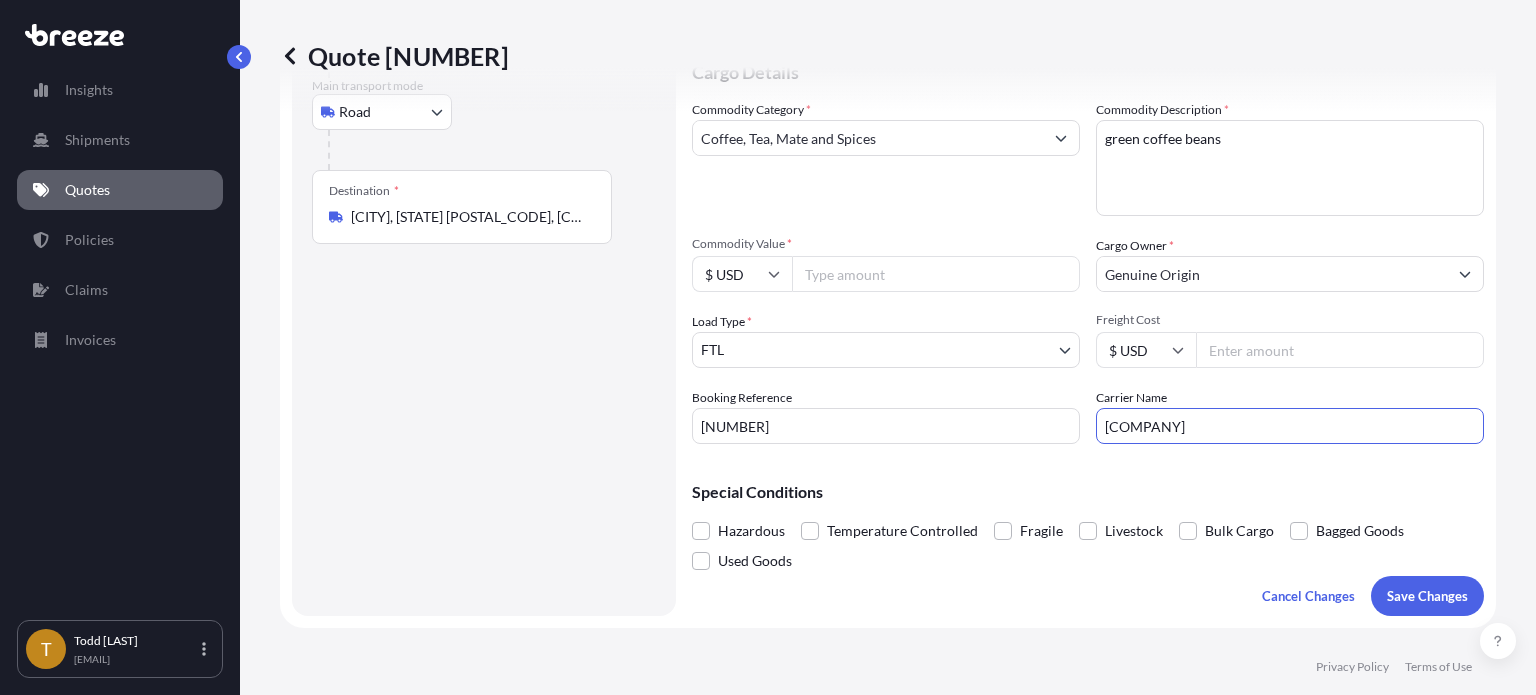 scroll, scrollTop: 371, scrollLeft: 0, axis: vertical 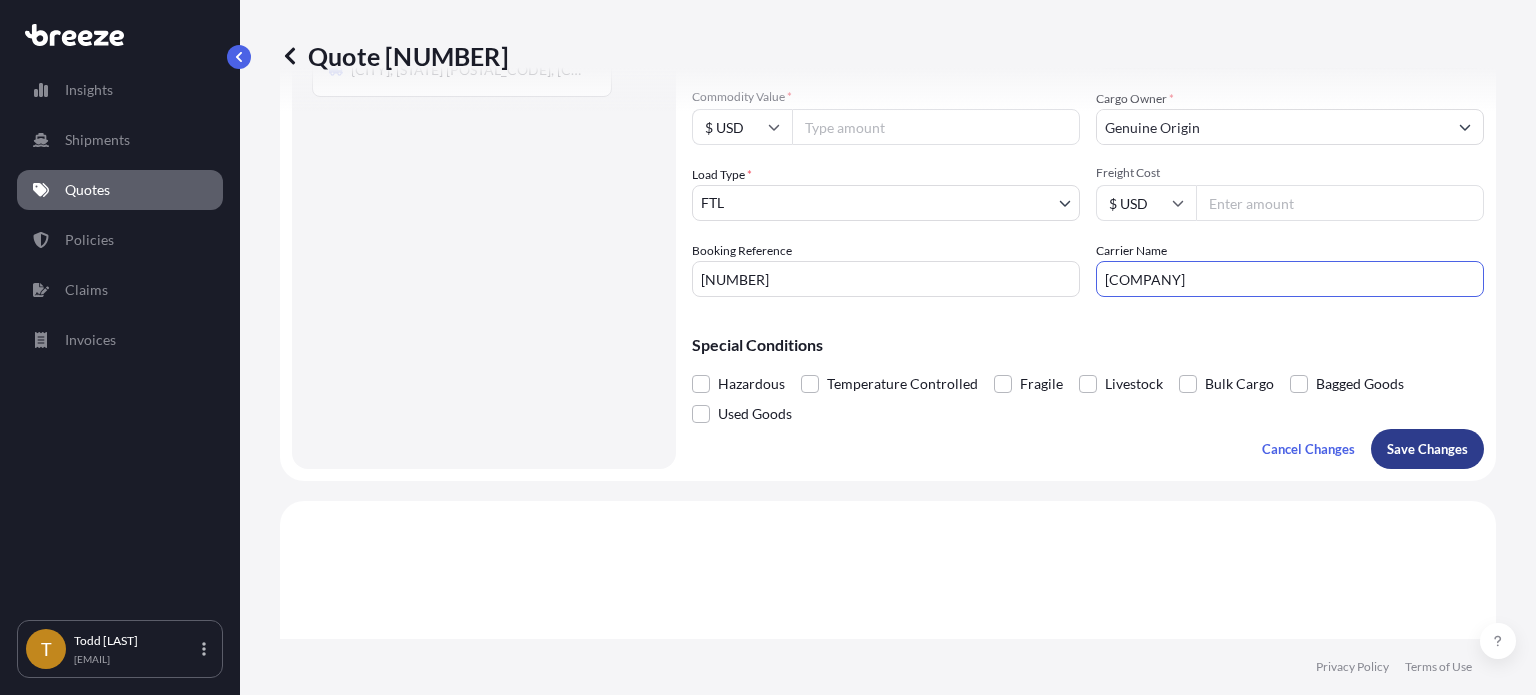 type on "[COMPANY]" 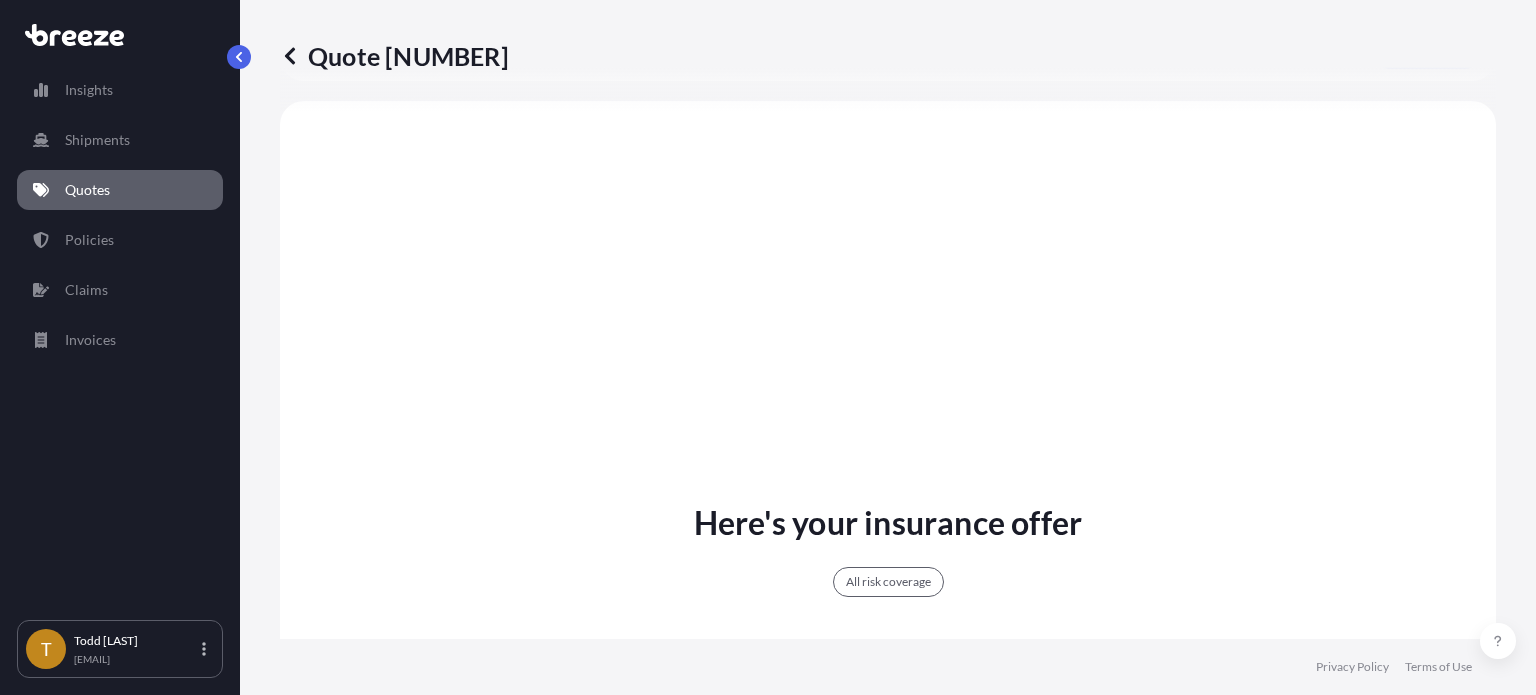 select on "Road" 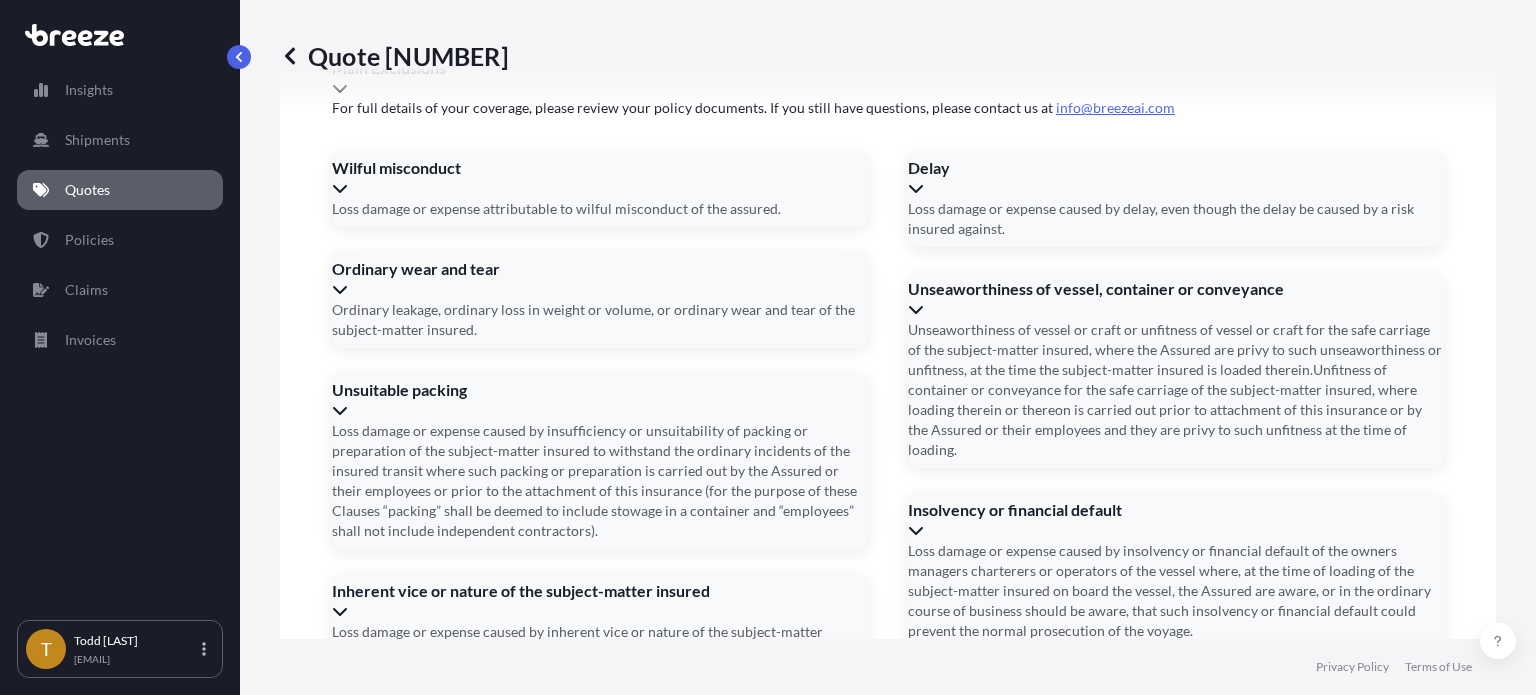 scroll, scrollTop: 2841, scrollLeft: 0, axis: vertical 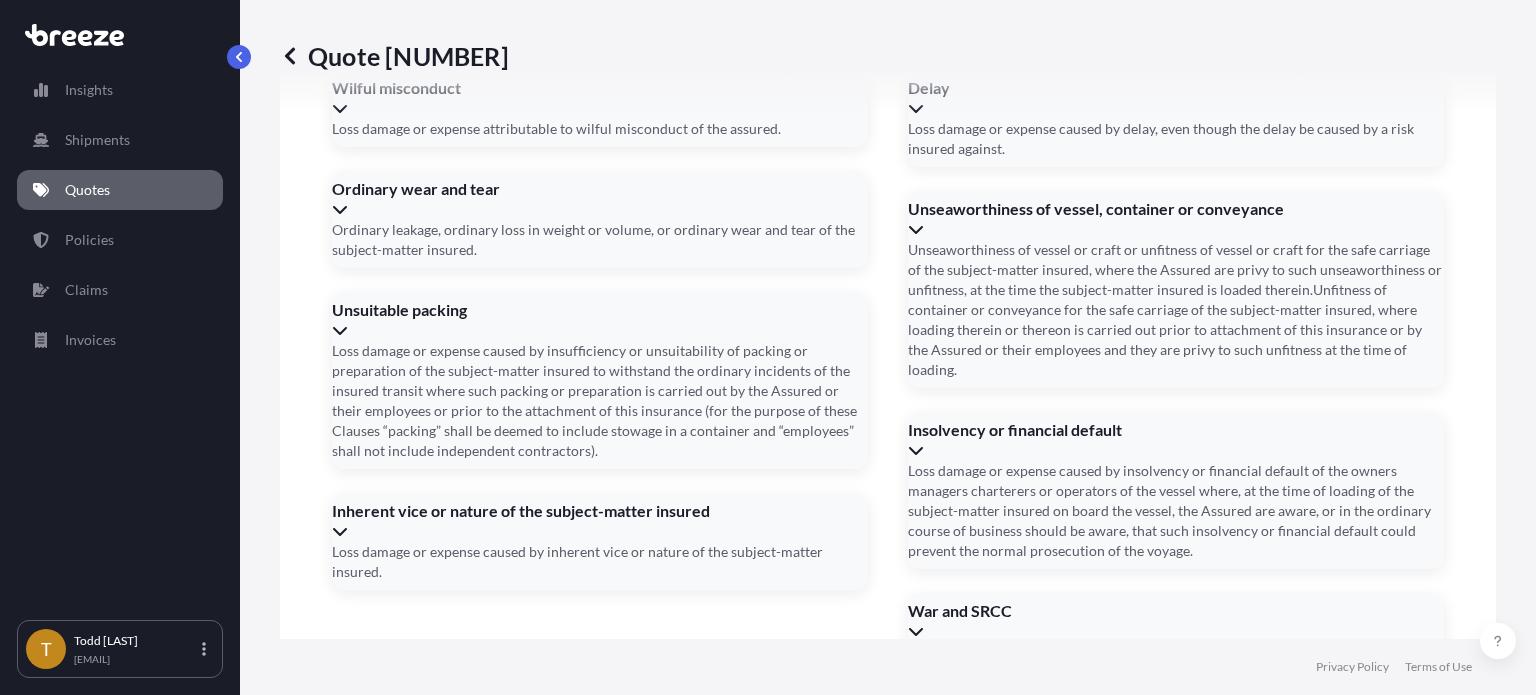 click on "Date of Departure   *" at bounding box center (503, 1433) 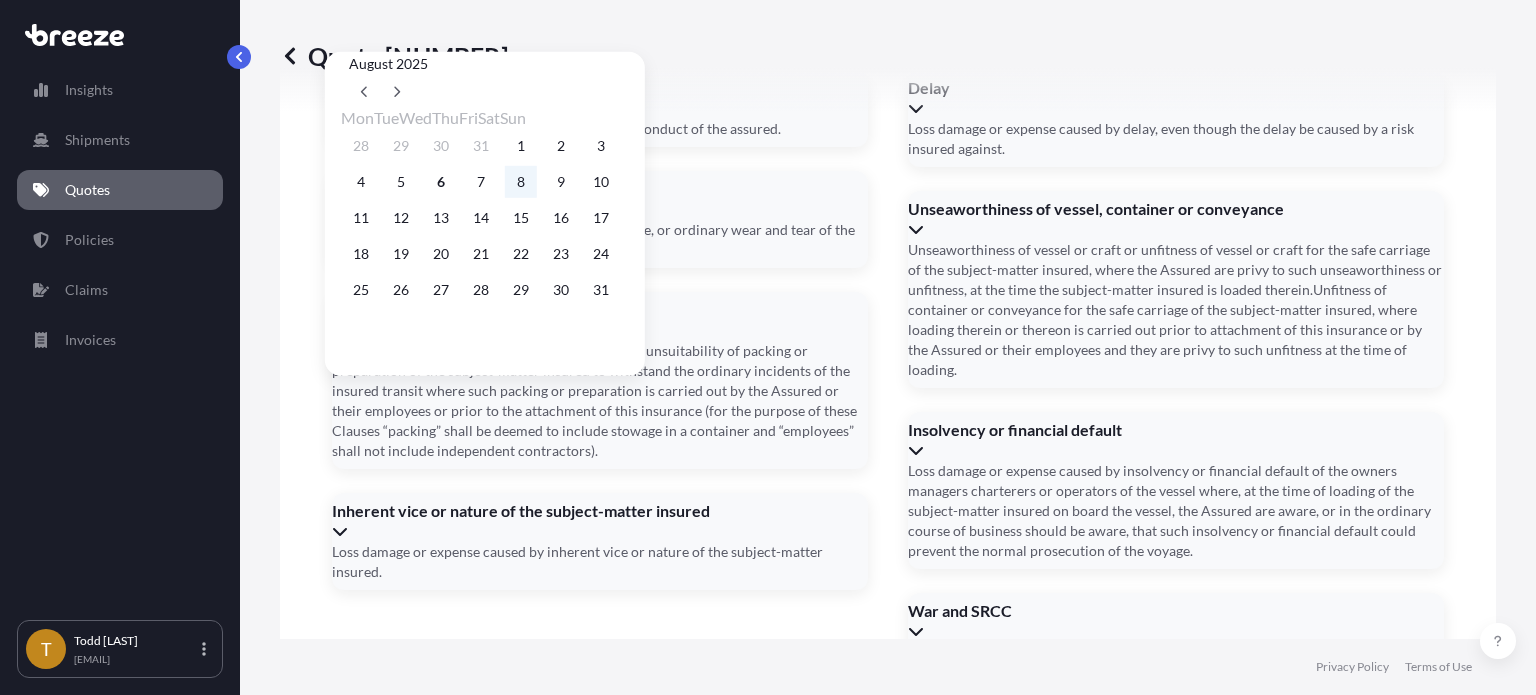 click on "8" at bounding box center (521, 182) 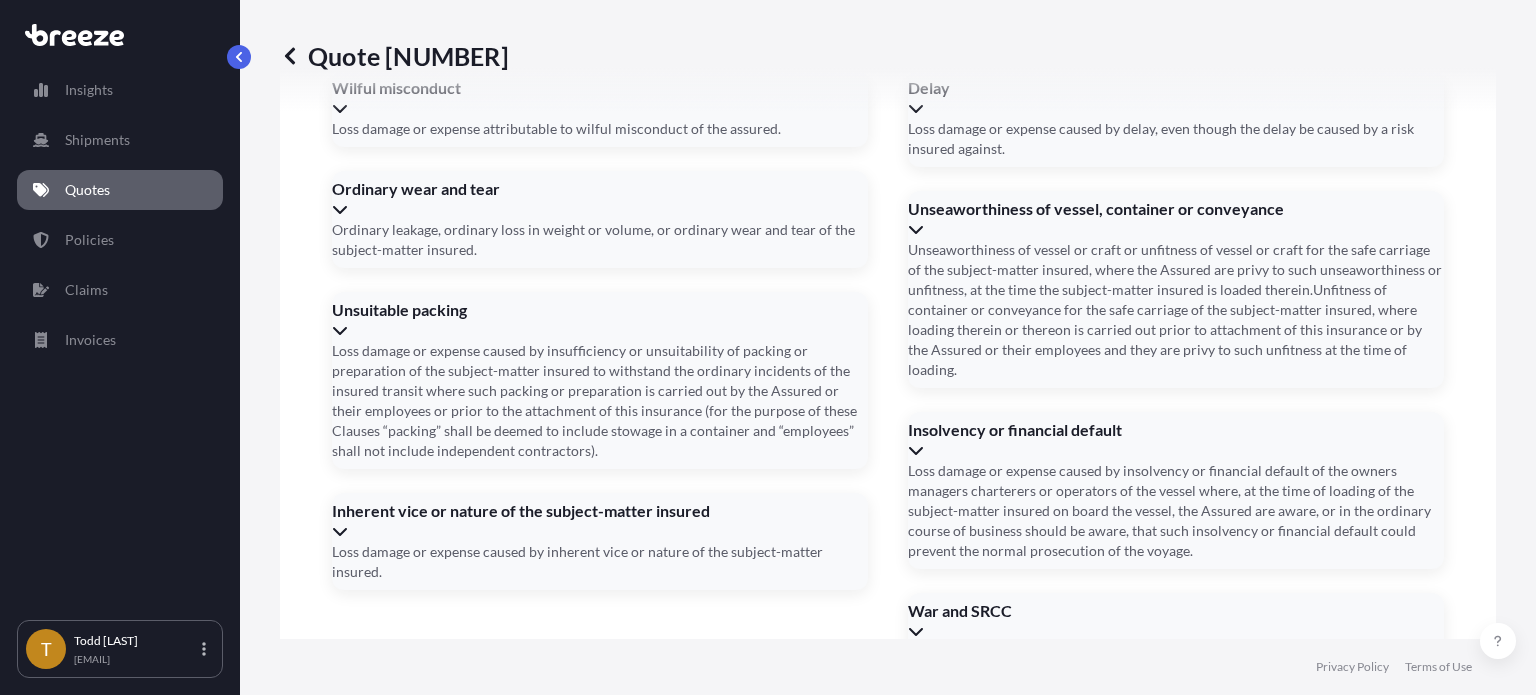click 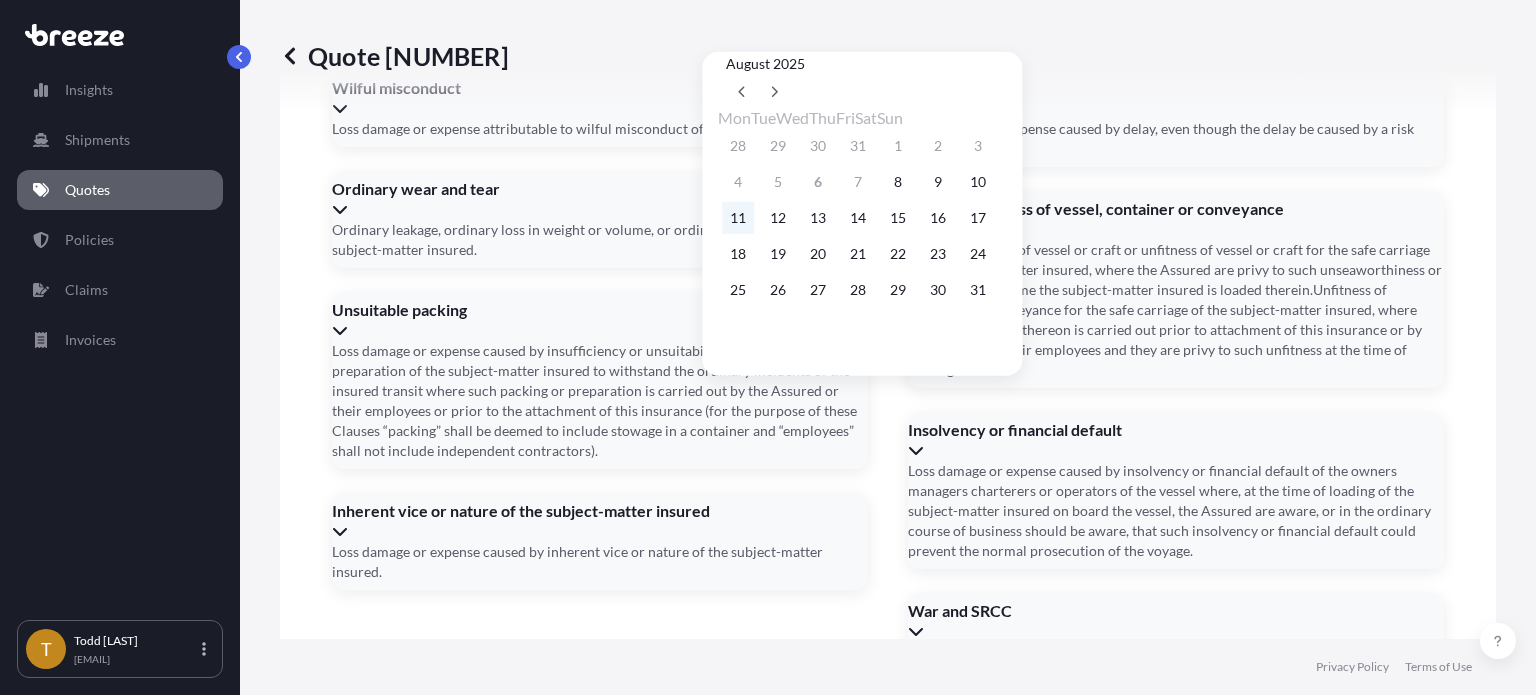 click on "11" at bounding box center (738, 218) 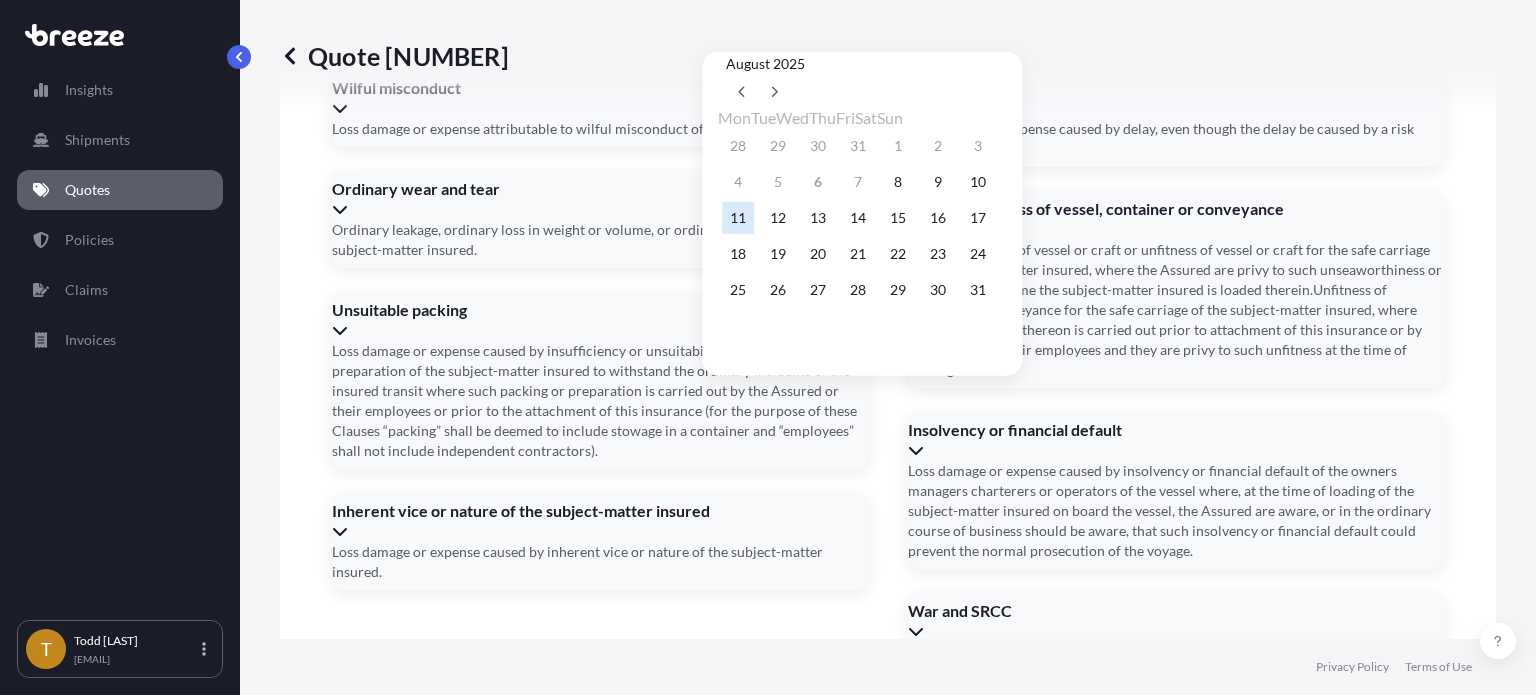 type on "08/11/2025" 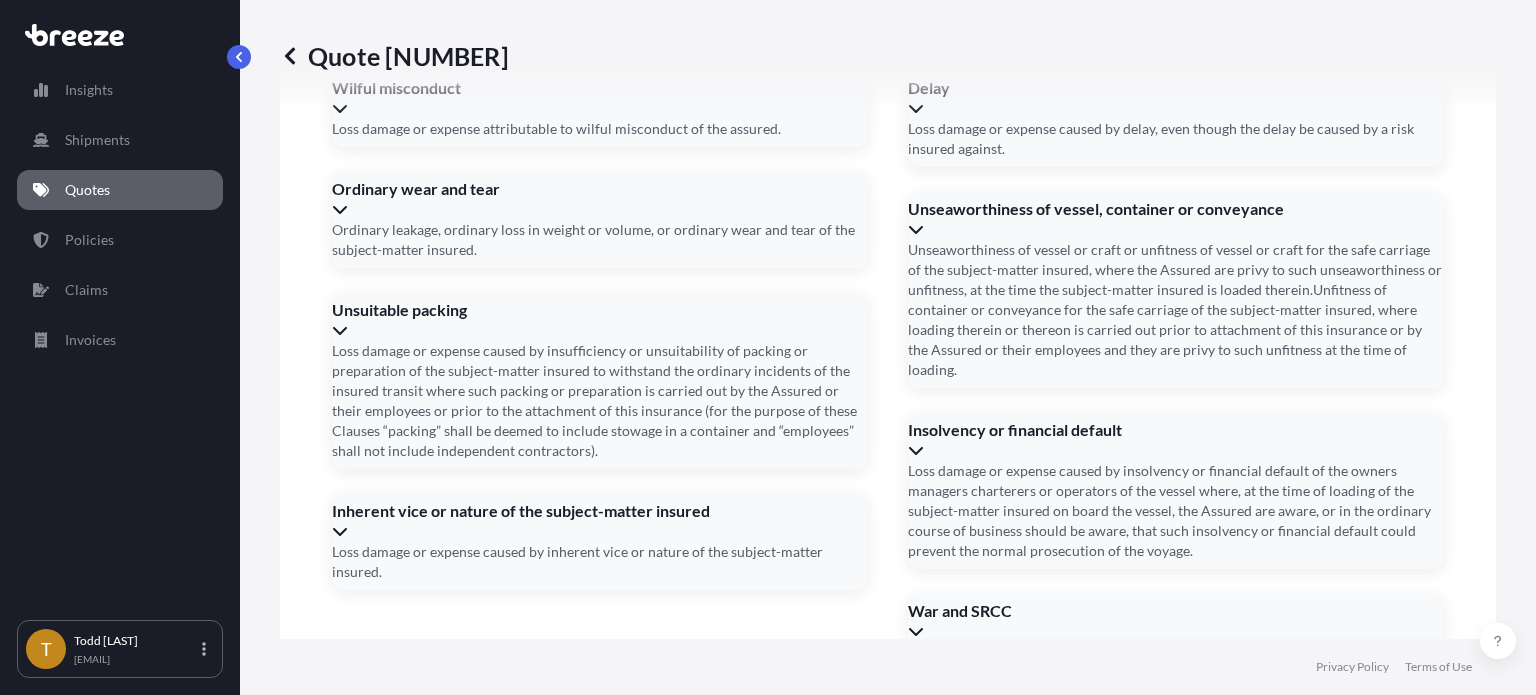 click on "Trailer Number(s)" at bounding box center [886, 1513] 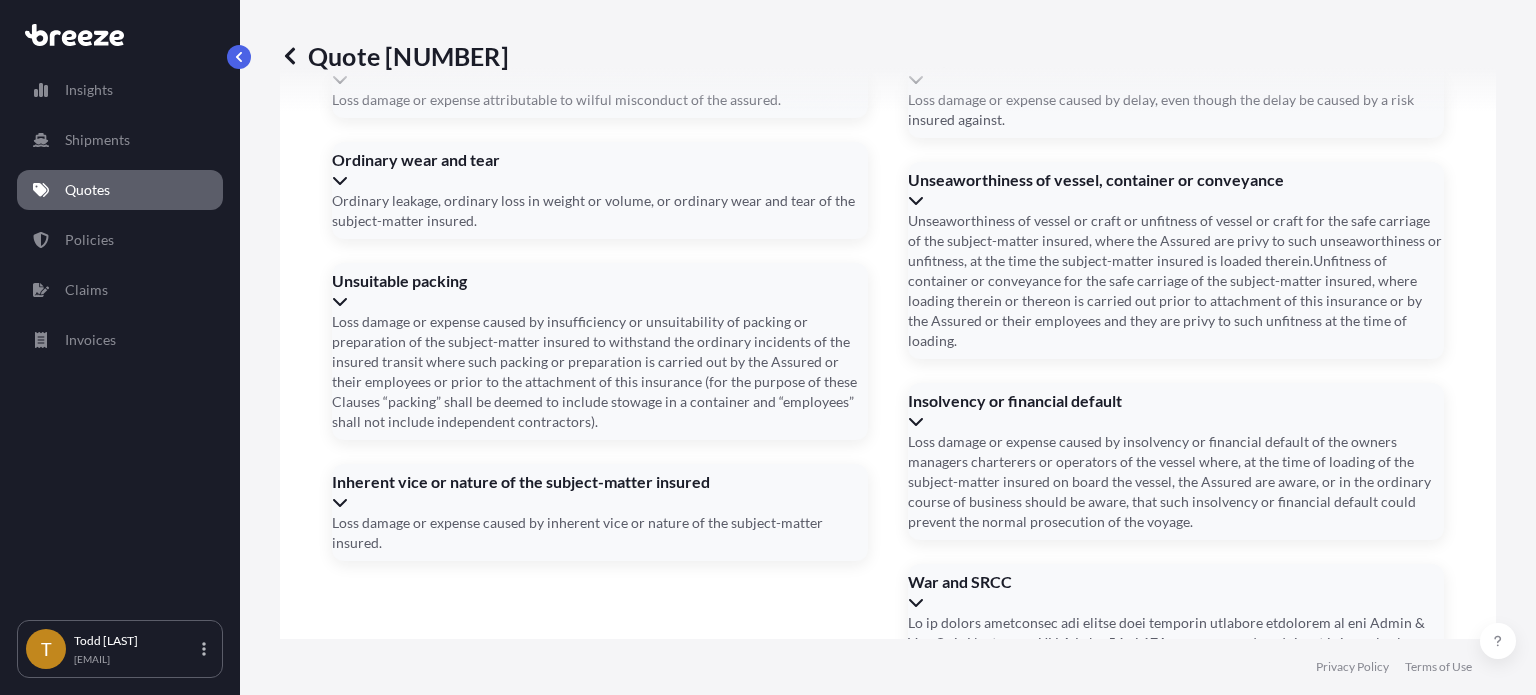 scroll, scrollTop: 2886, scrollLeft: 0, axis: vertical 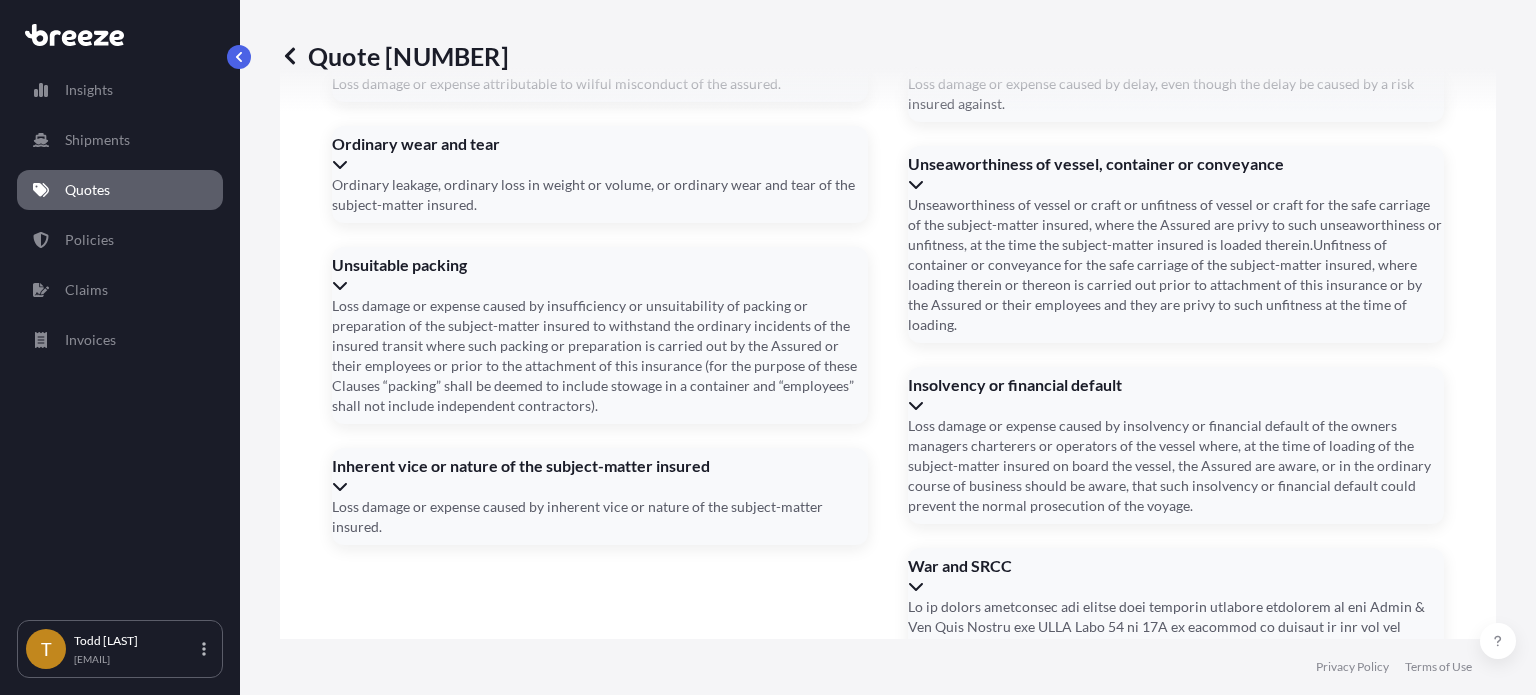 type on "[NUMBER]" 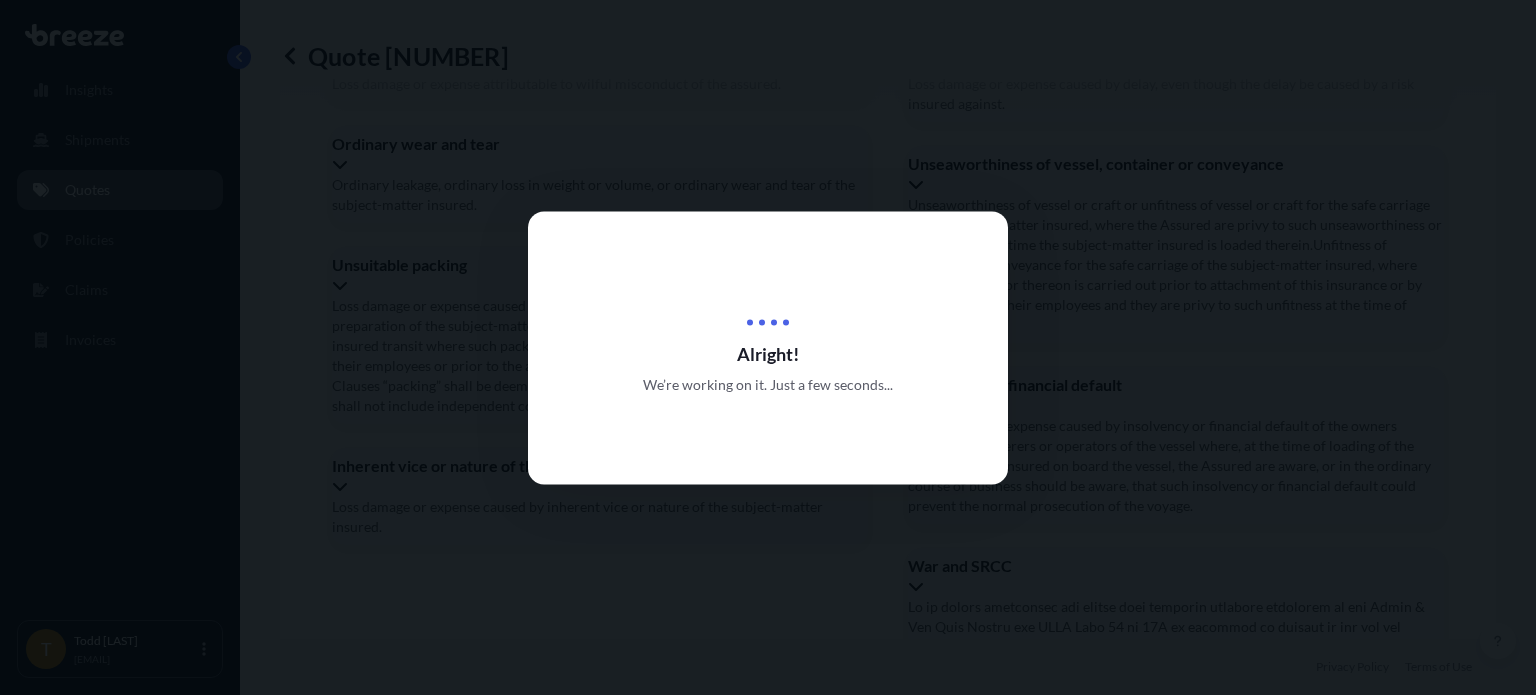 scroll, scrollTop: 0, scrollLeft: 0, axis: both 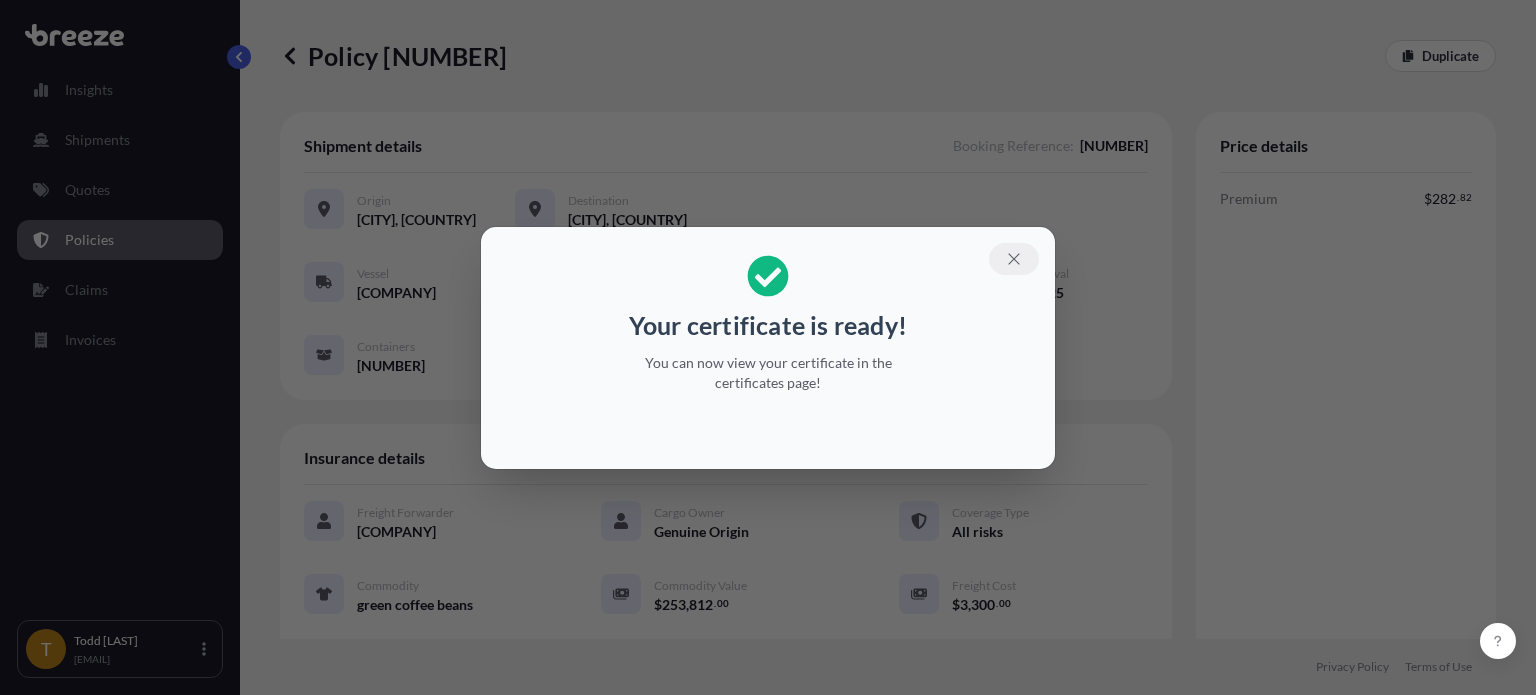 click 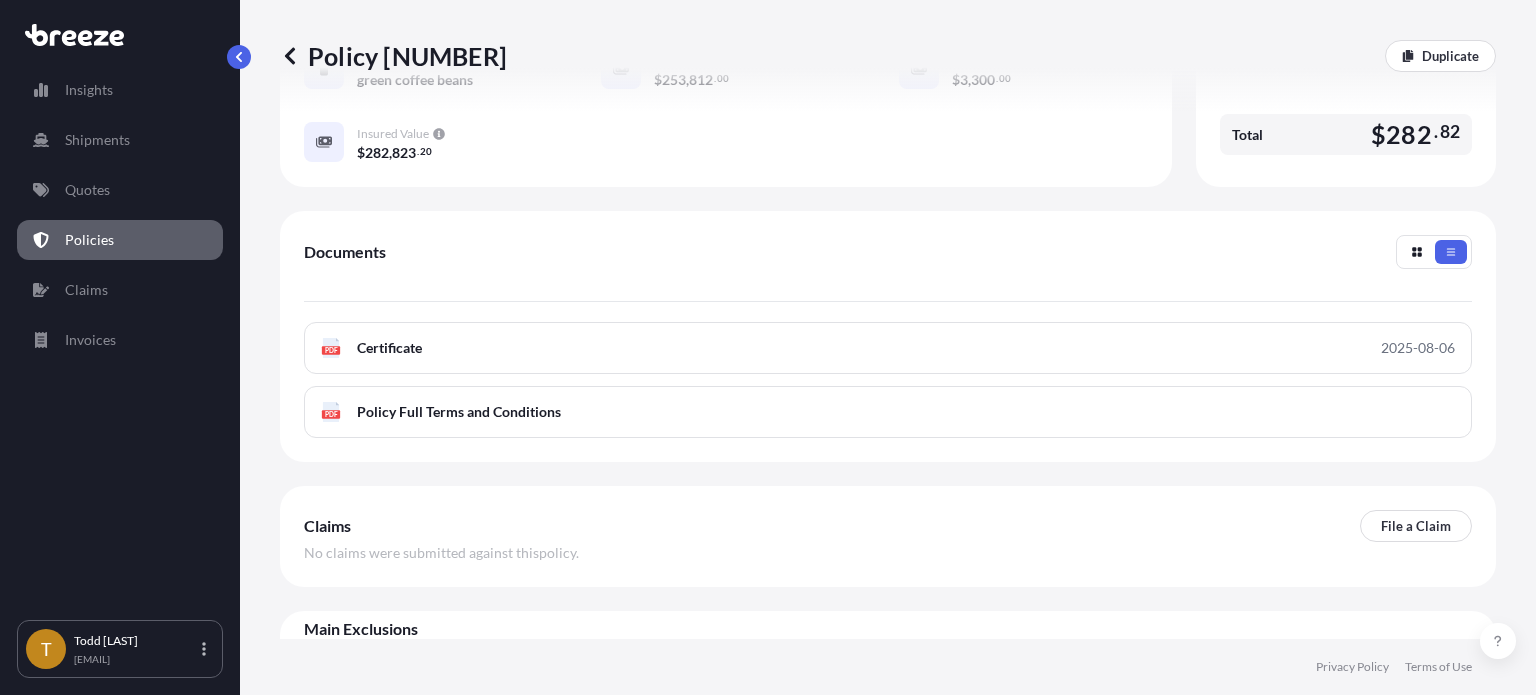 scroll, scrollTop: 578, scrollLeft: 0, axis: vertical 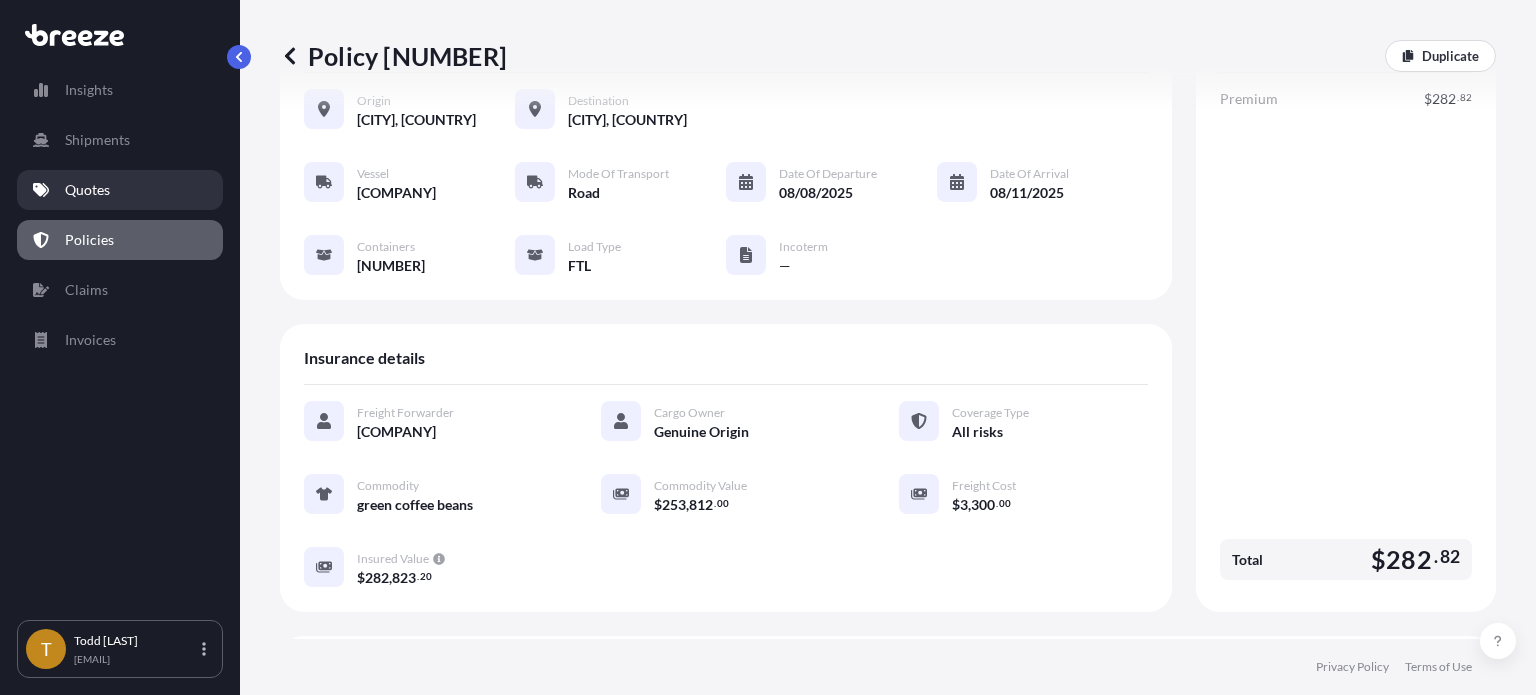 click on "Quotes" at bounding box center (87, 190) 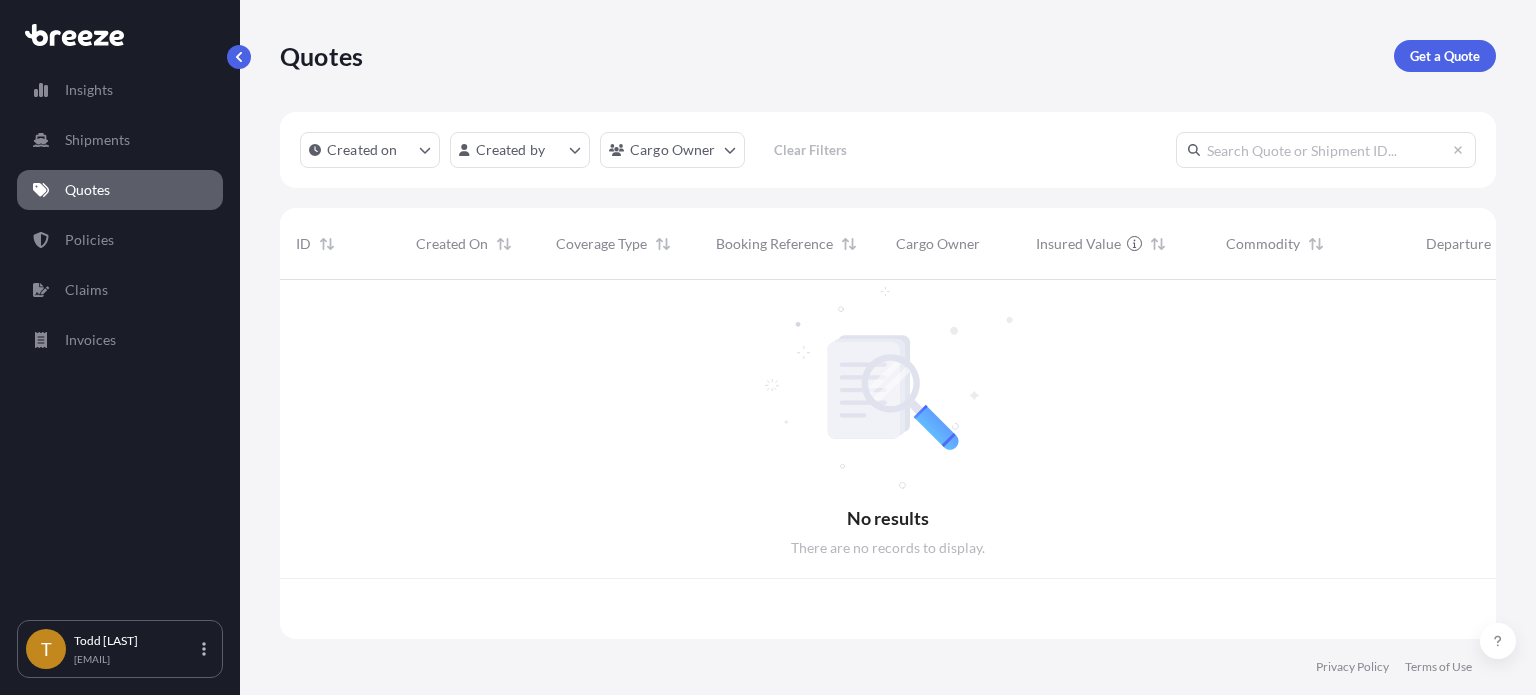 scroll, scrollTop: 0, scrollLeft: 0, axis: both 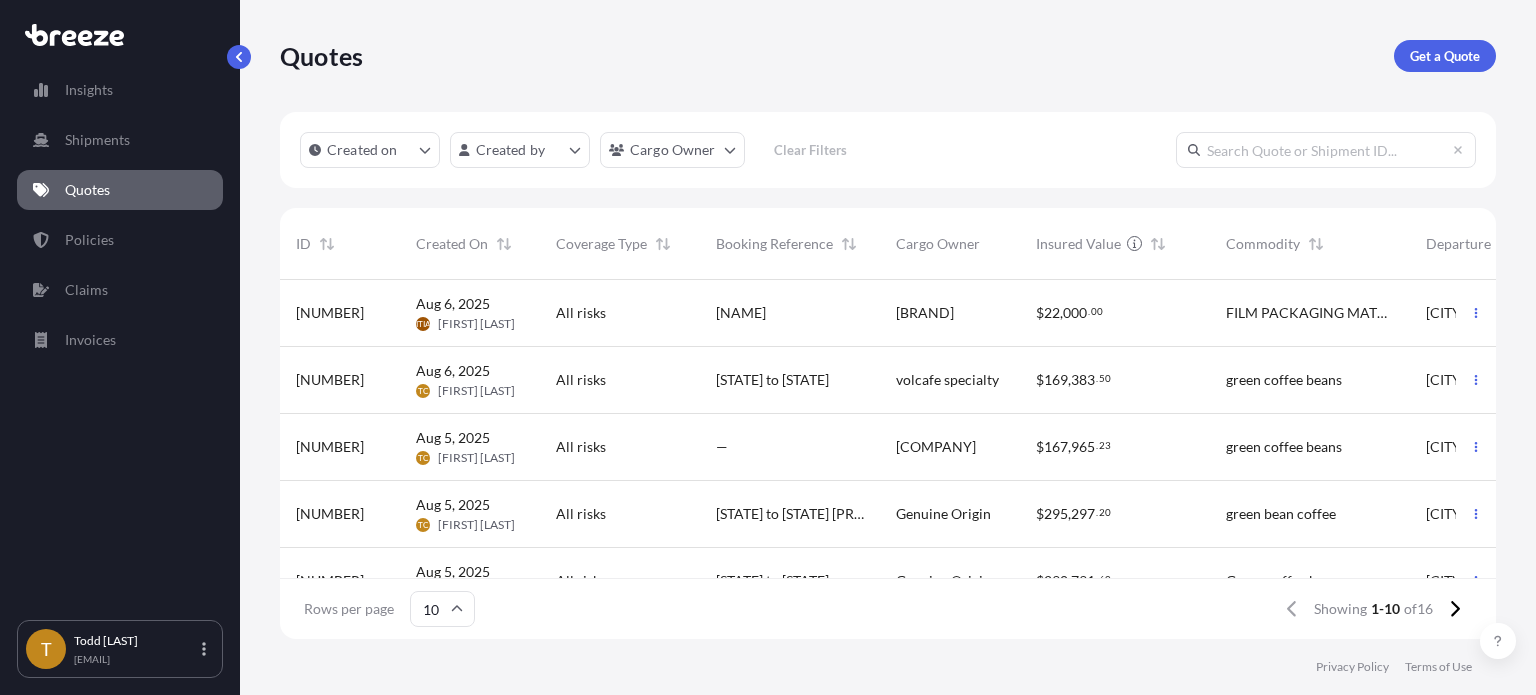 click on "[STATE] to [STATE] [PRICE]" at bounding box center (790, 514) 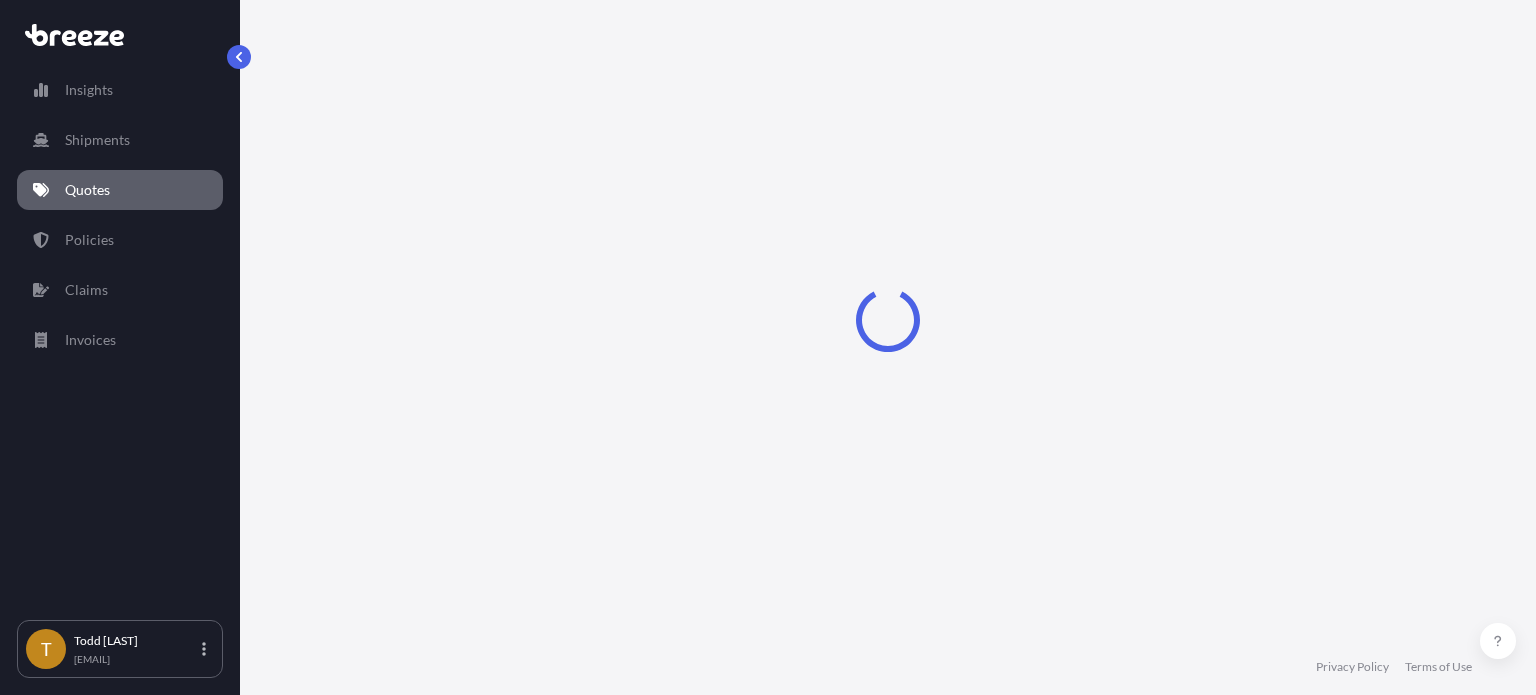 select on "Road" 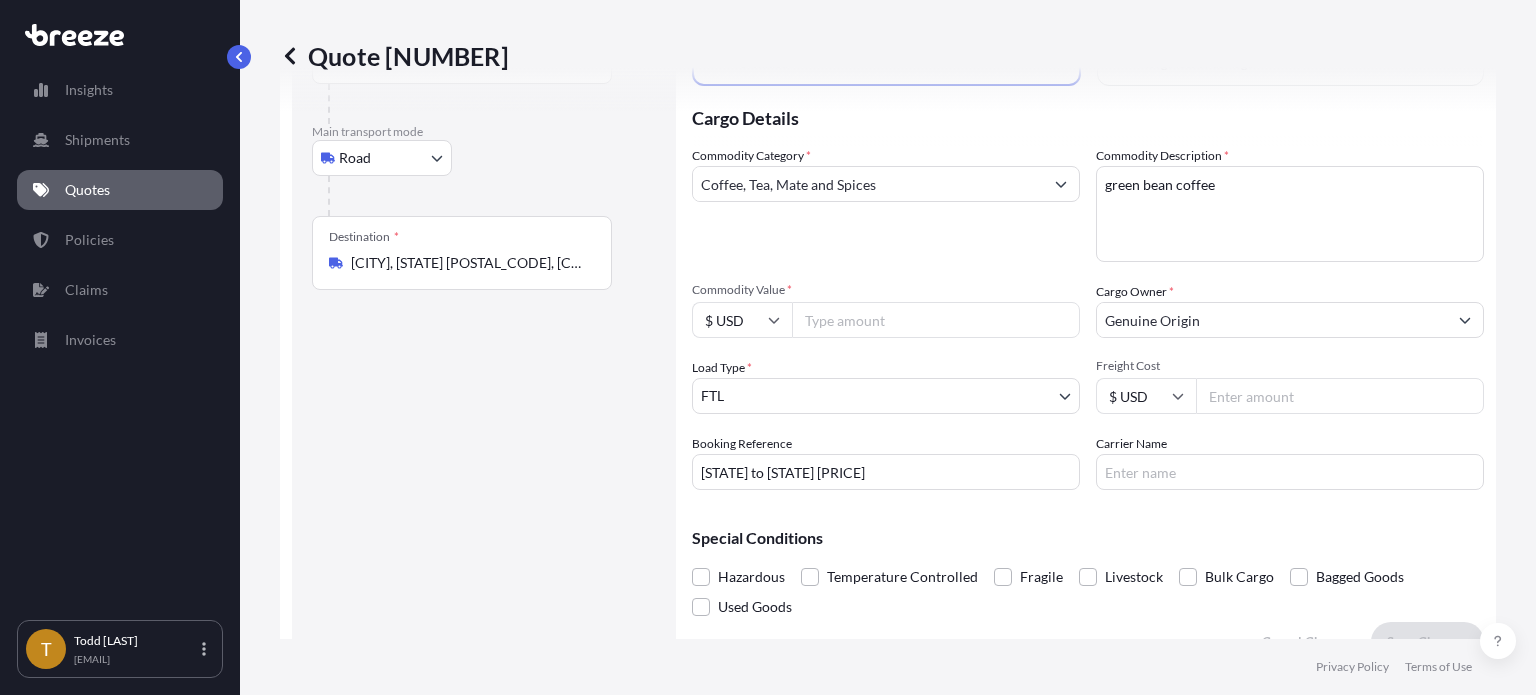 scroll, scrollTop: 200, scrollLeft: 0, axis: vertical 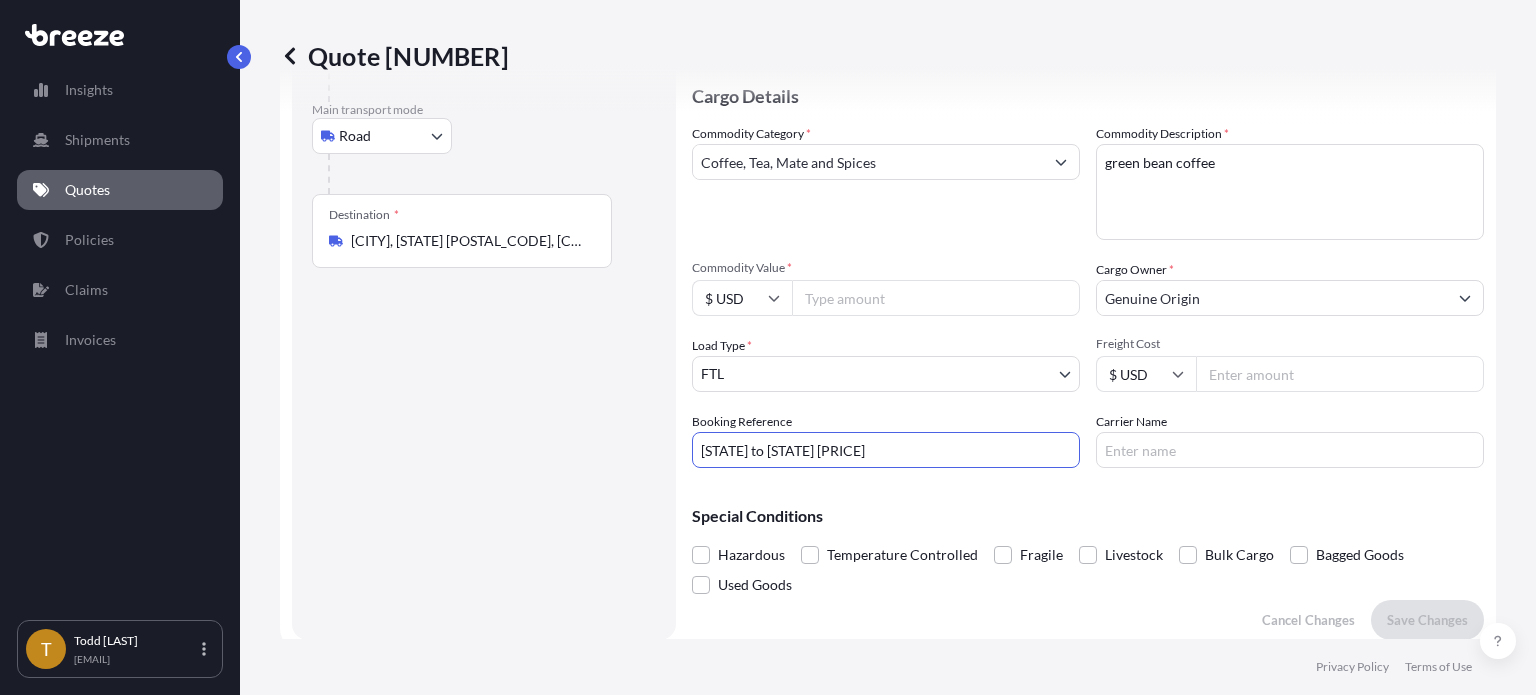click on "[STATE] to [STATE] [PRICE]" at bounding box center (886, 450) 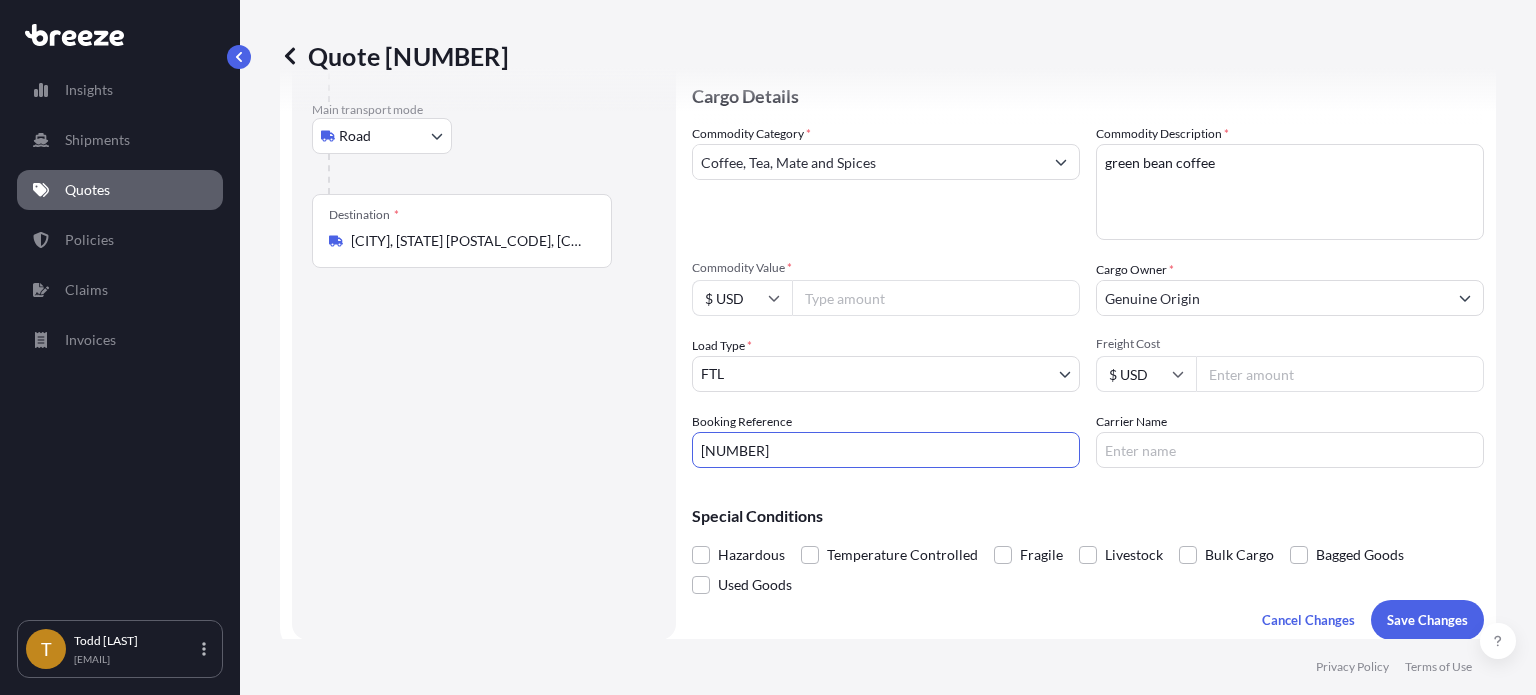 type on "[NUMBER]" 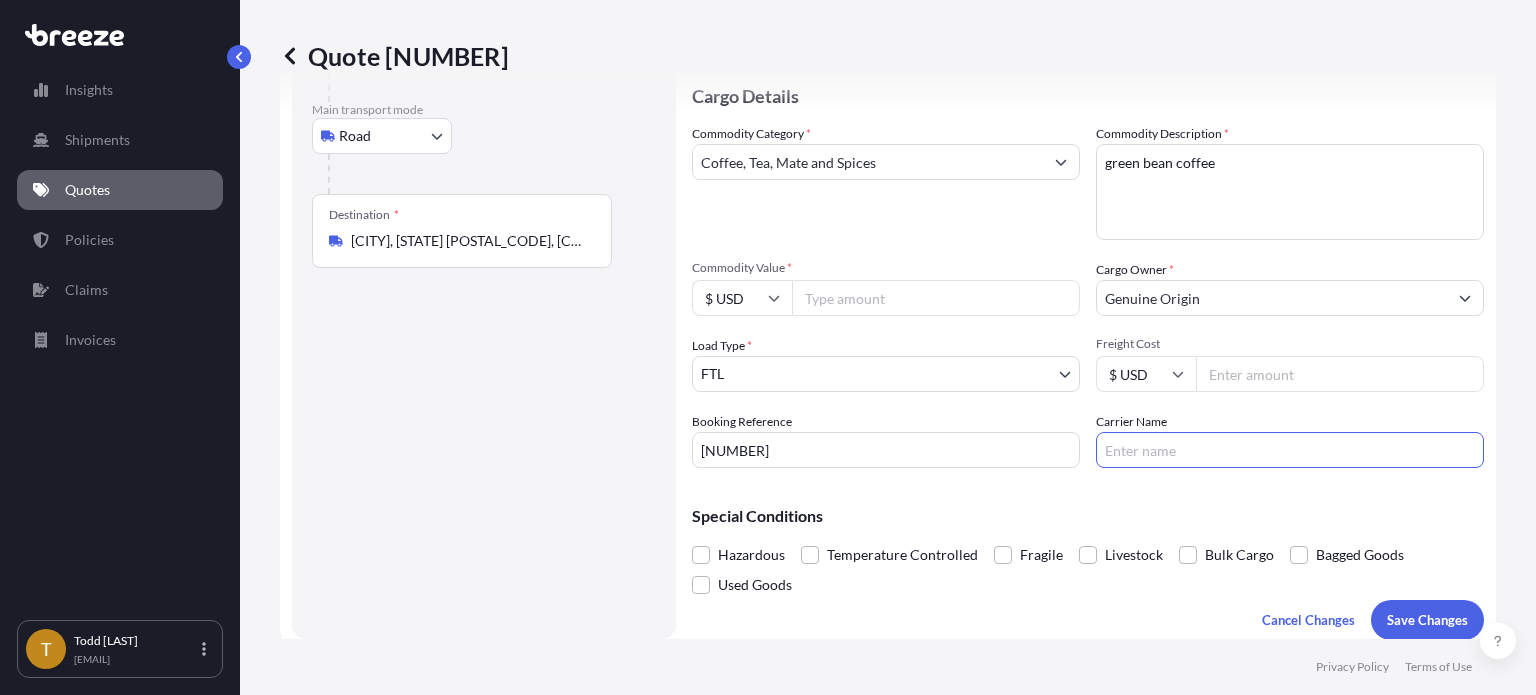 type on "[COMPANY]" 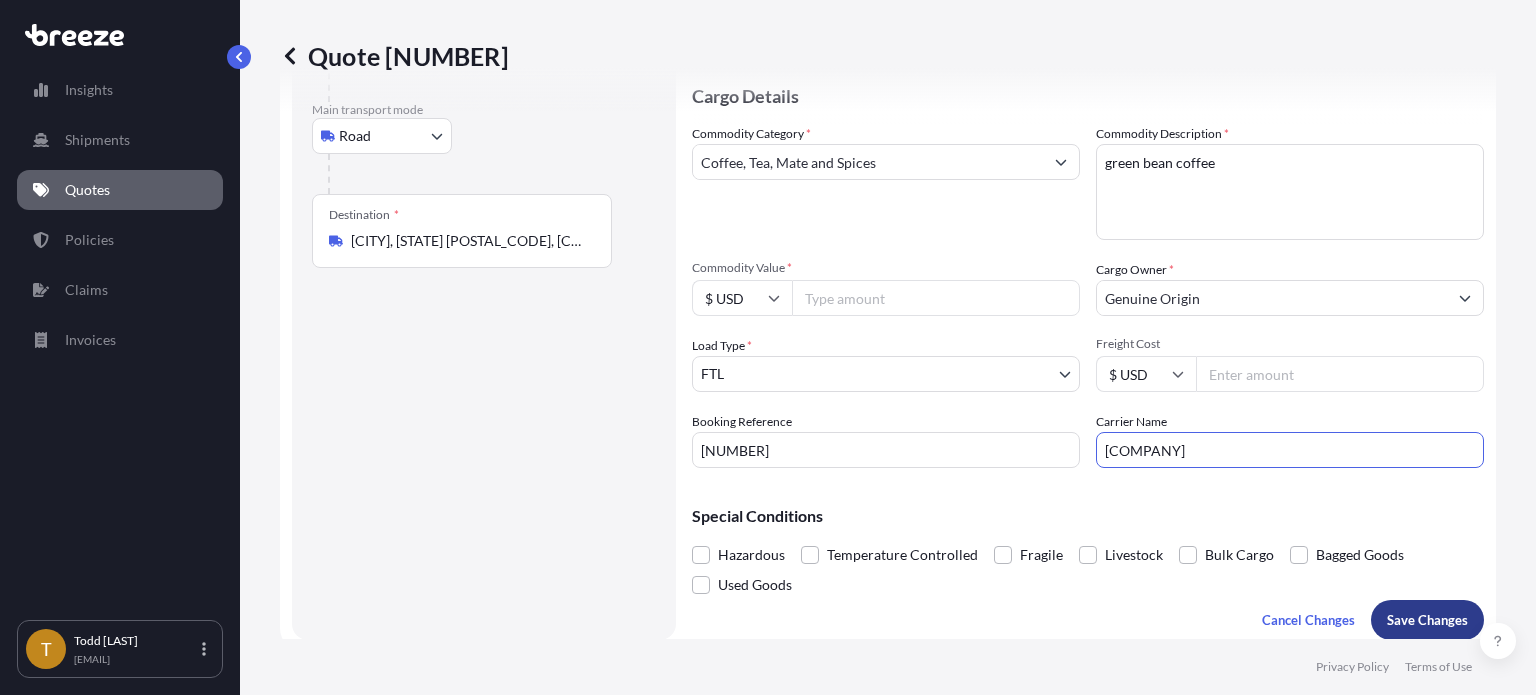 click on "Save Changes" at bounding box center [1427, 620] 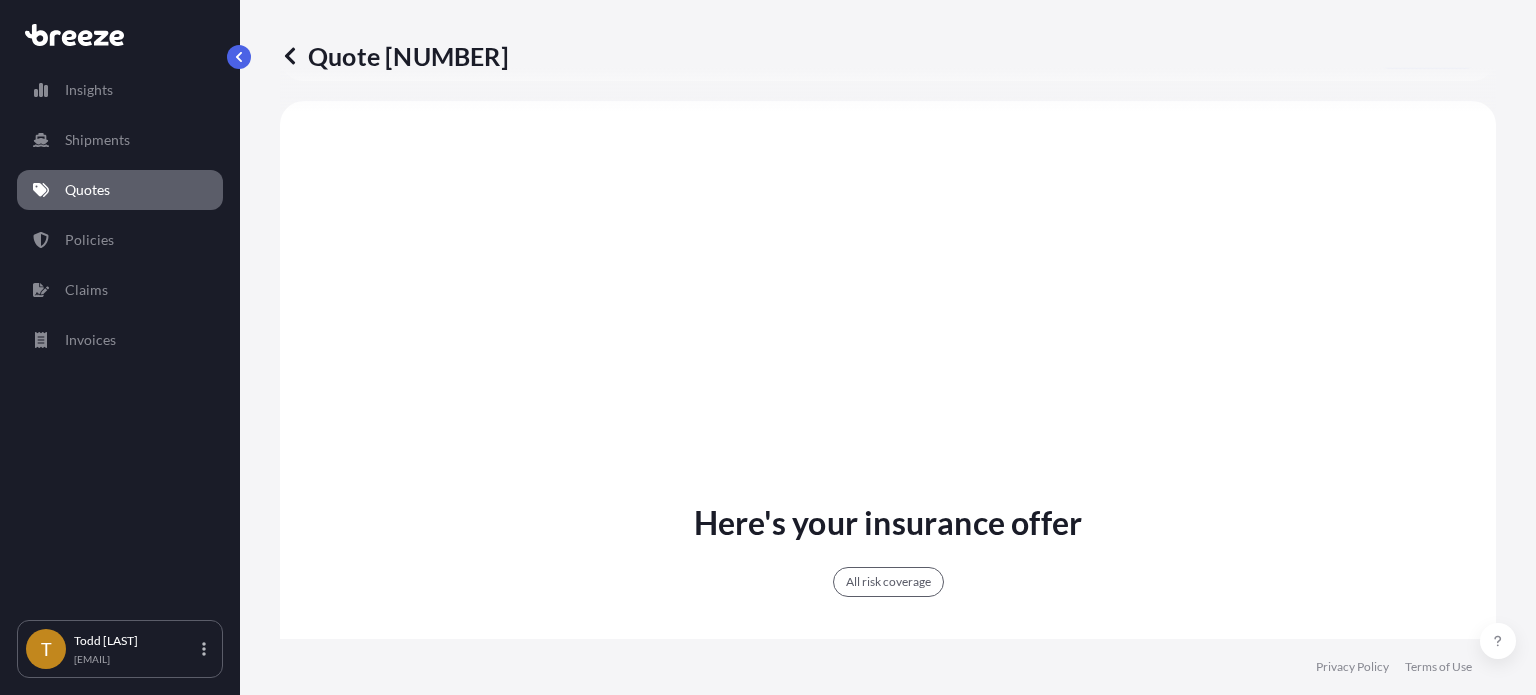 select on "Road" 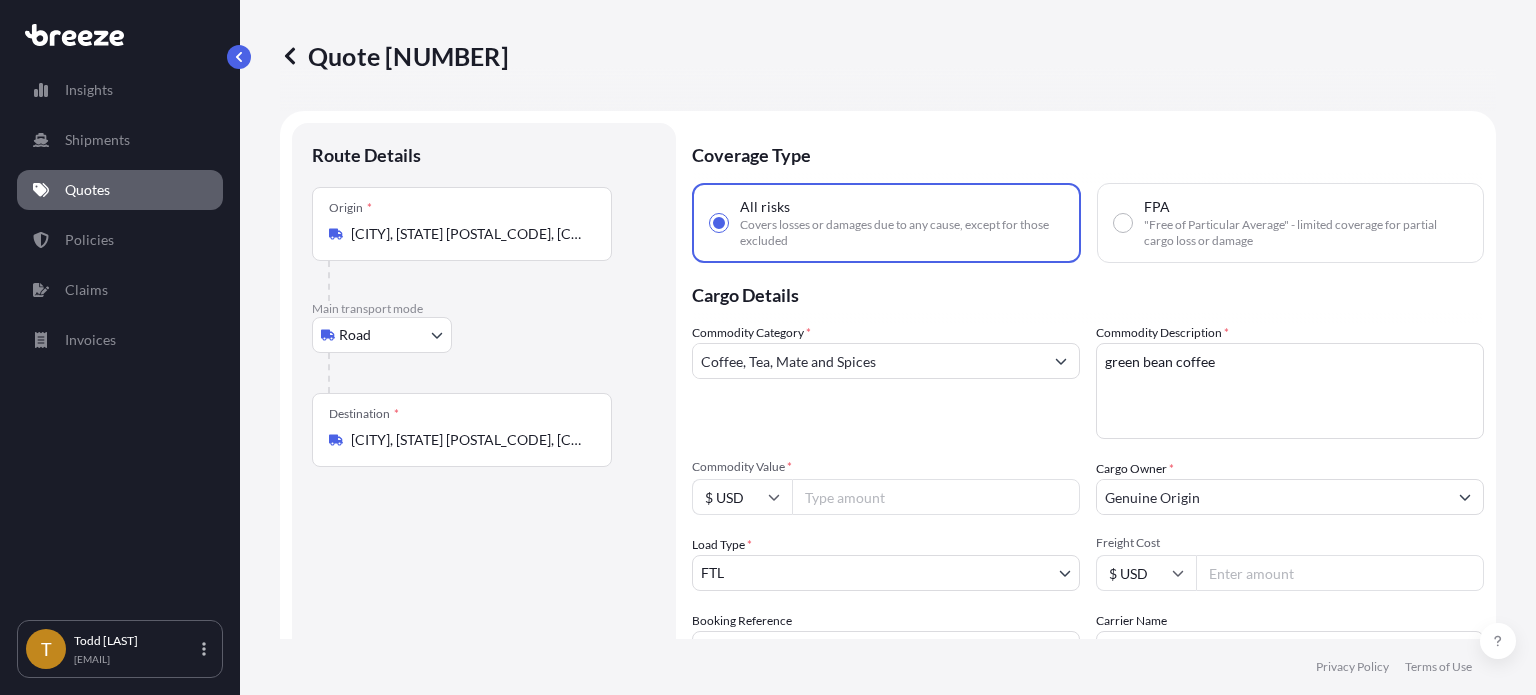 scroll, scrollTop: 0, scrollLeft: 0, axis: both 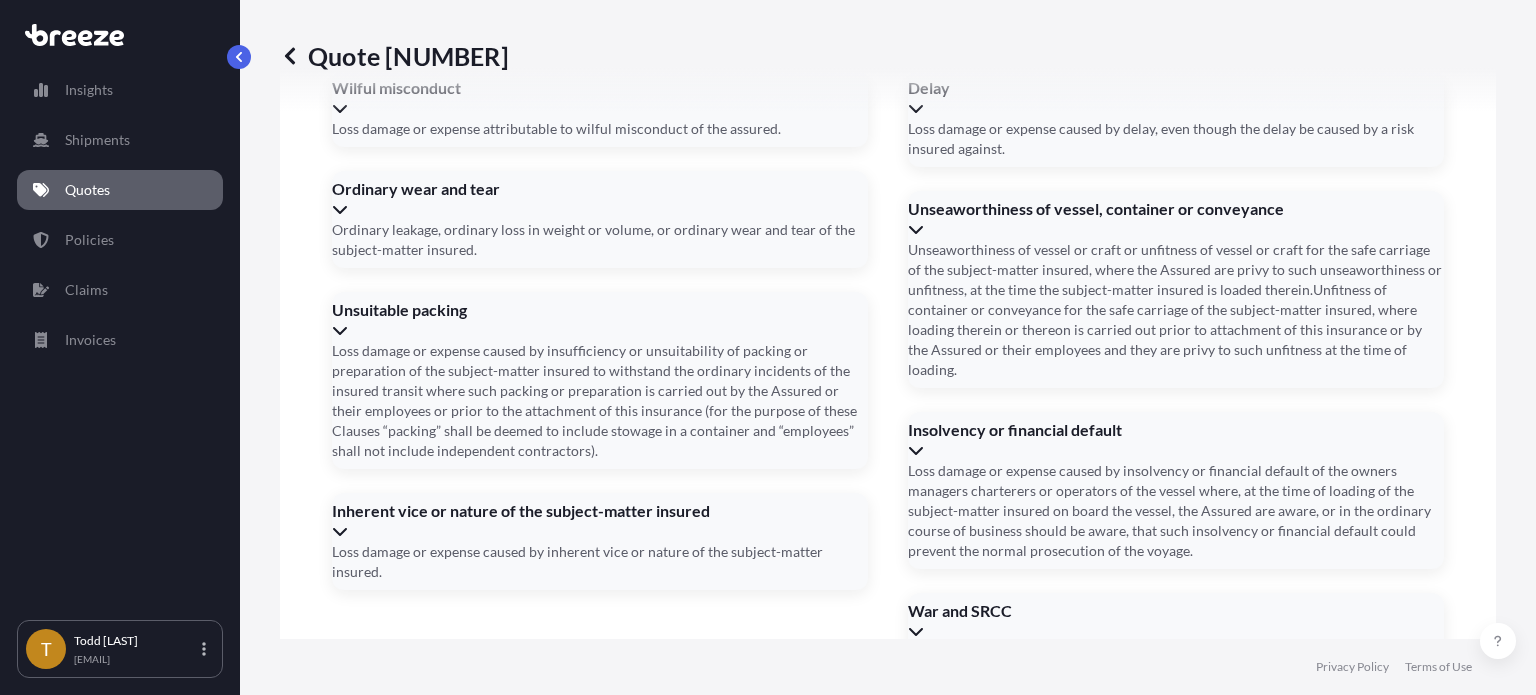 click on "Date of Departure   *" at bounding box center (503, 1433) 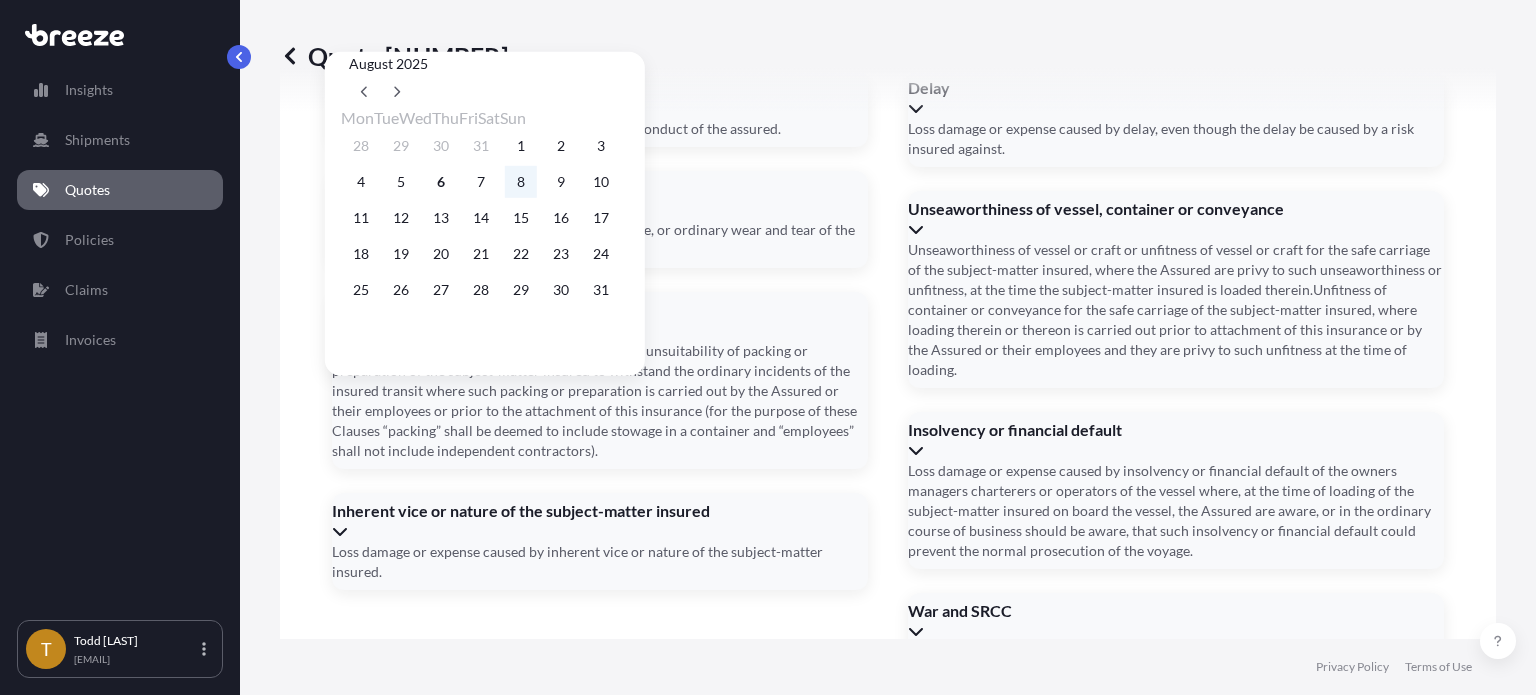 click on "8" at bounding box center (521, 182) 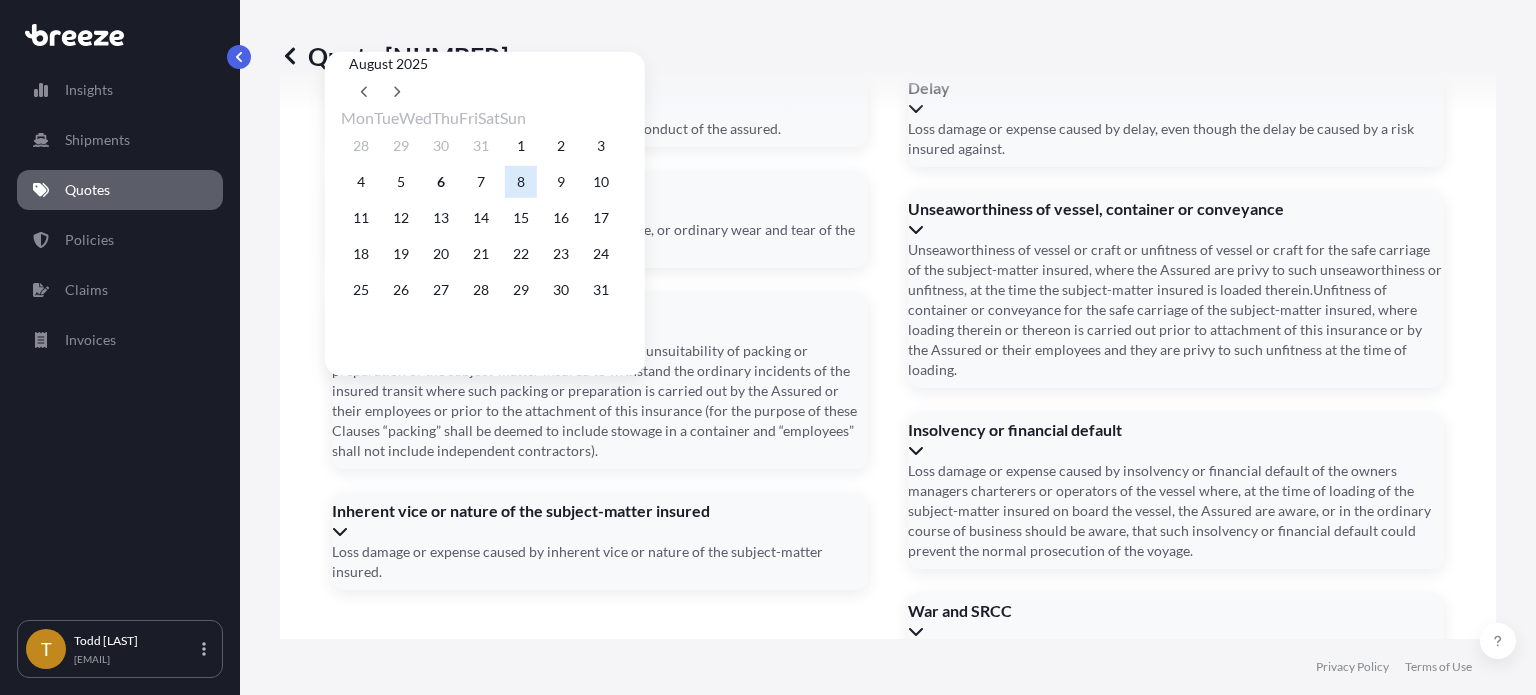 type on "08/08/2025" 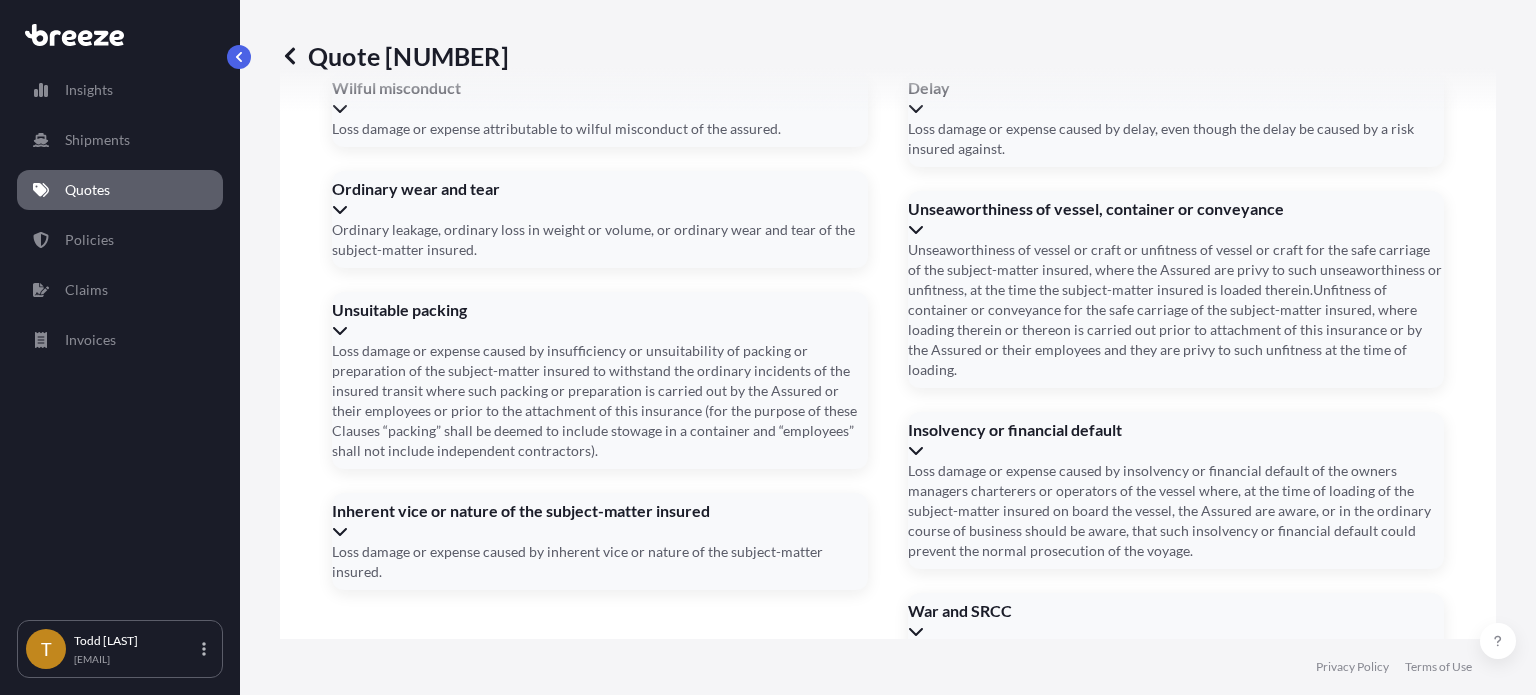 click on "Date of Arrival   *" at bounding box center (886, 1433) 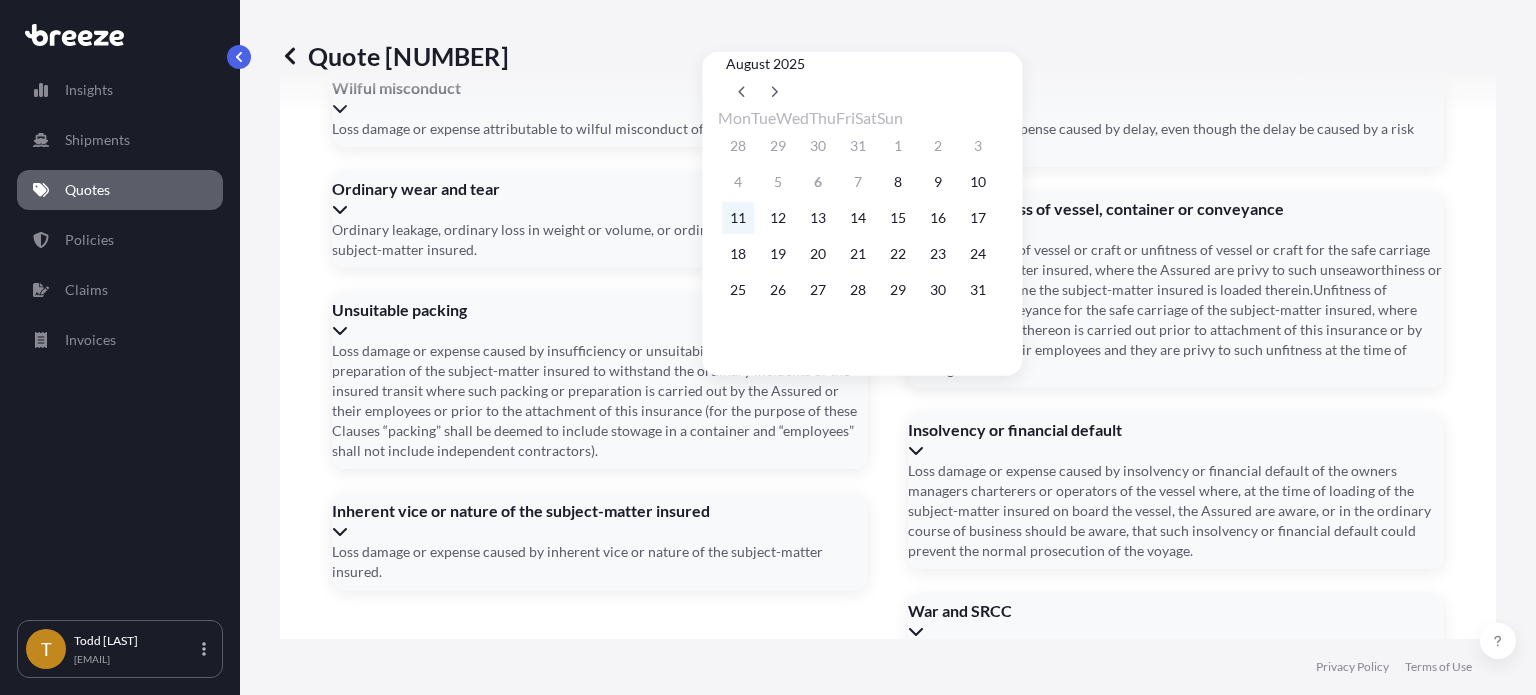 click on "11" at bounding box center [738, 218] 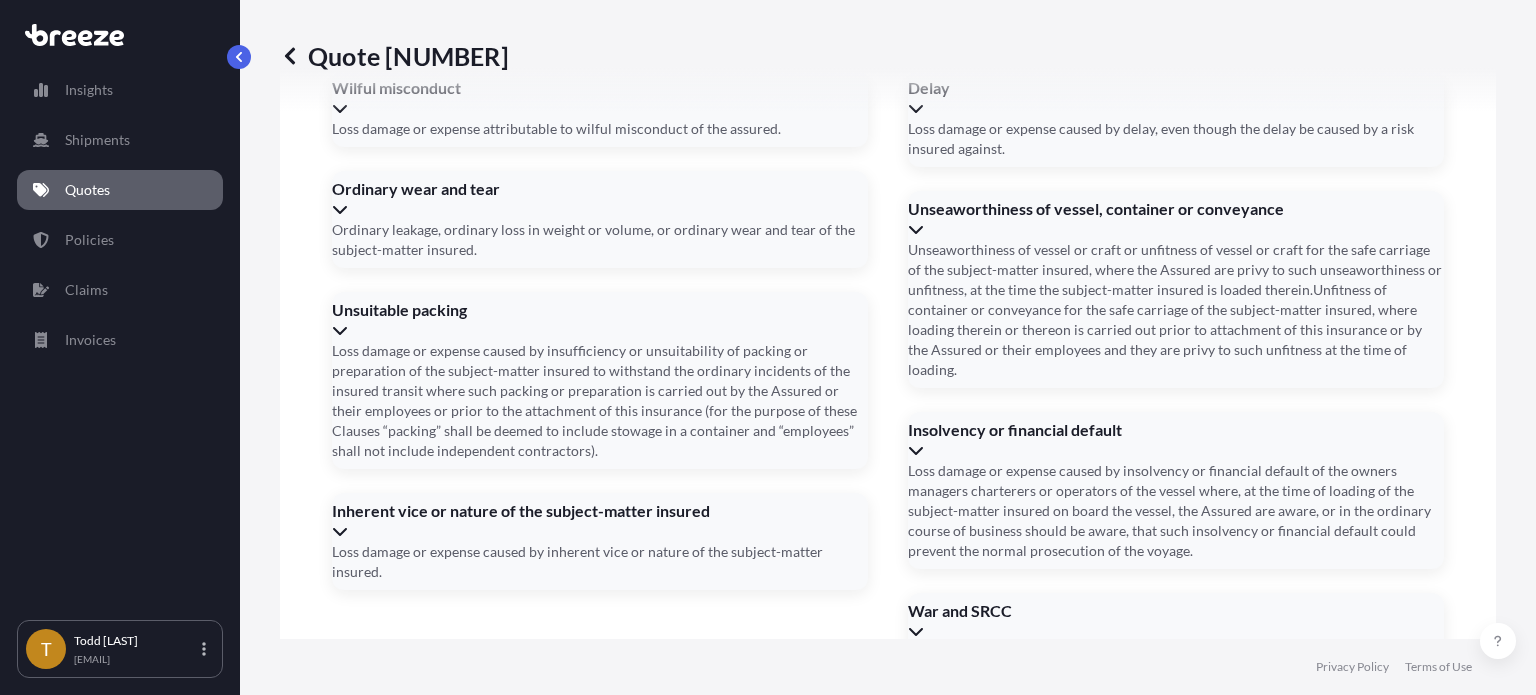 click on "Trailer Number(s)" at bounding box center (886, 1513) 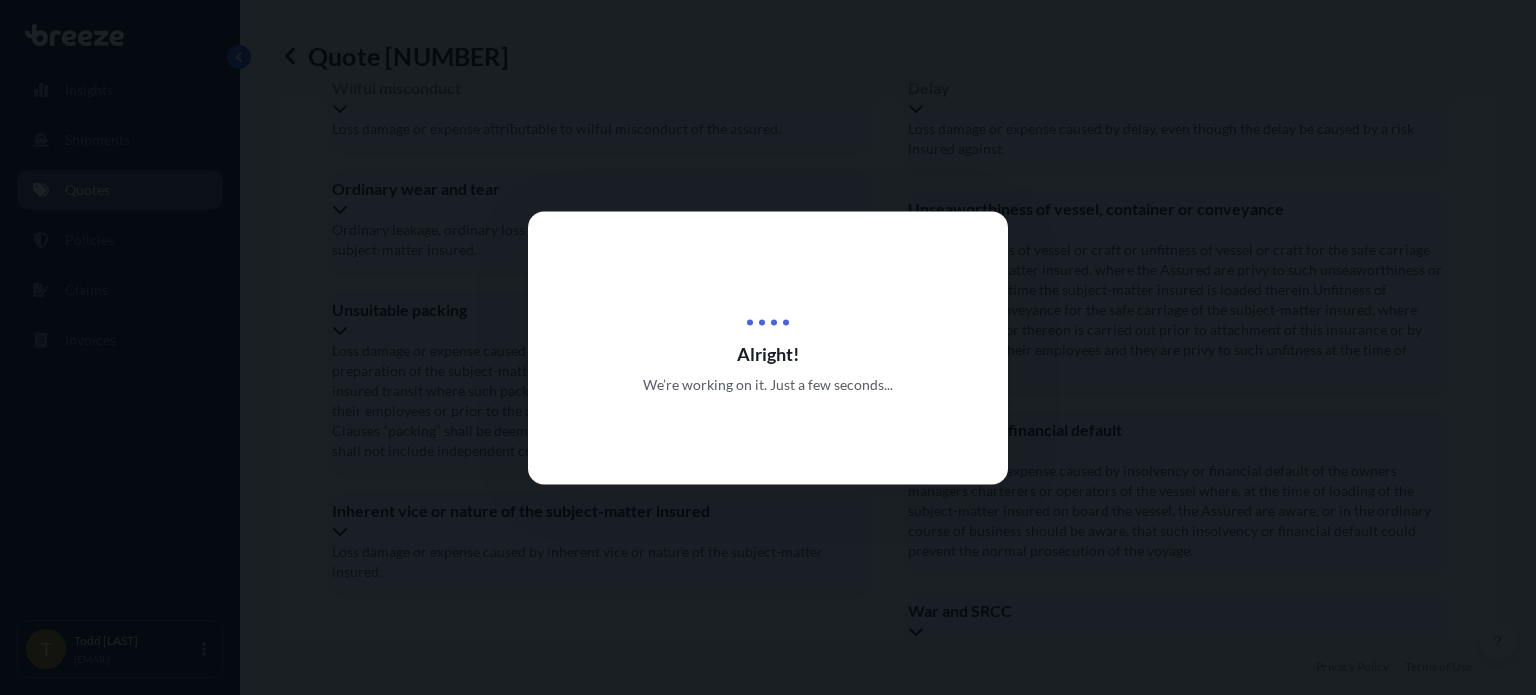 scroll, scrollTop: 0, scrollLeft: 0, axis: both 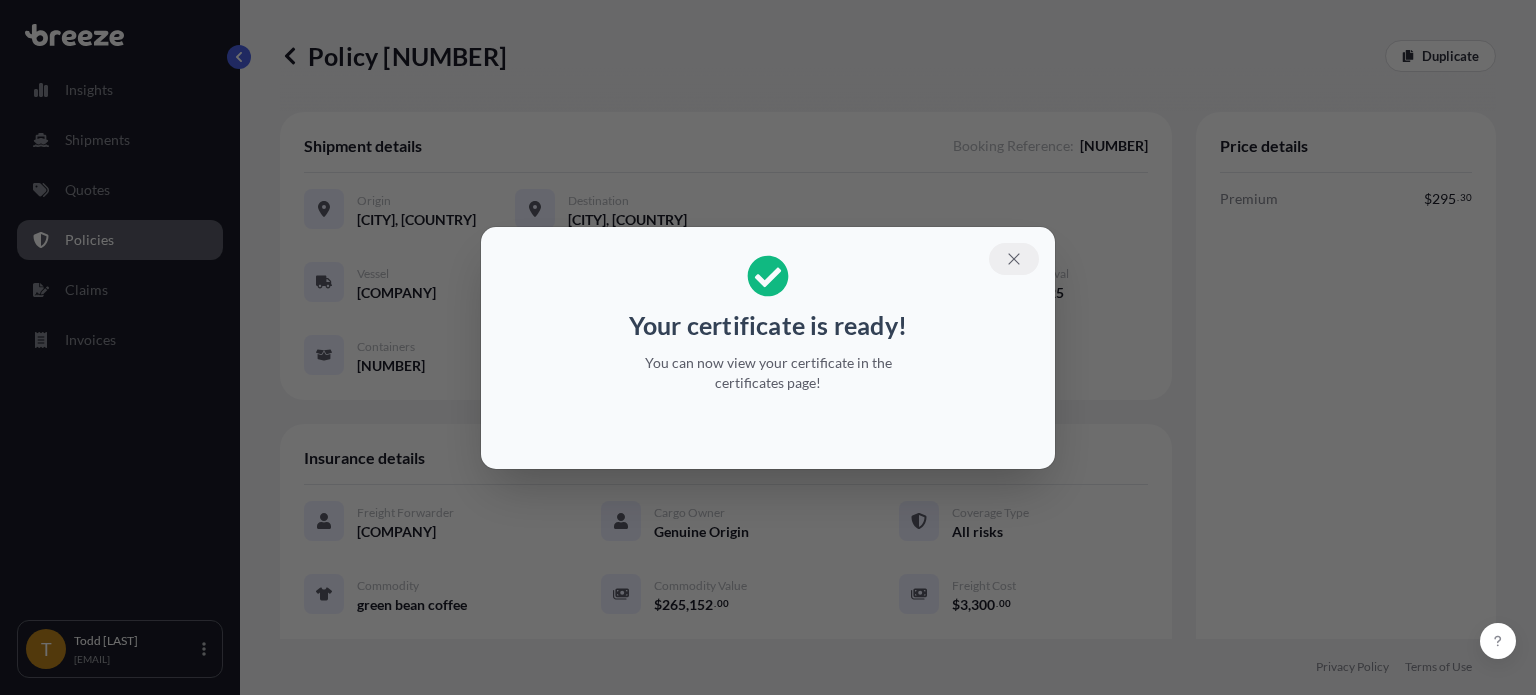 click 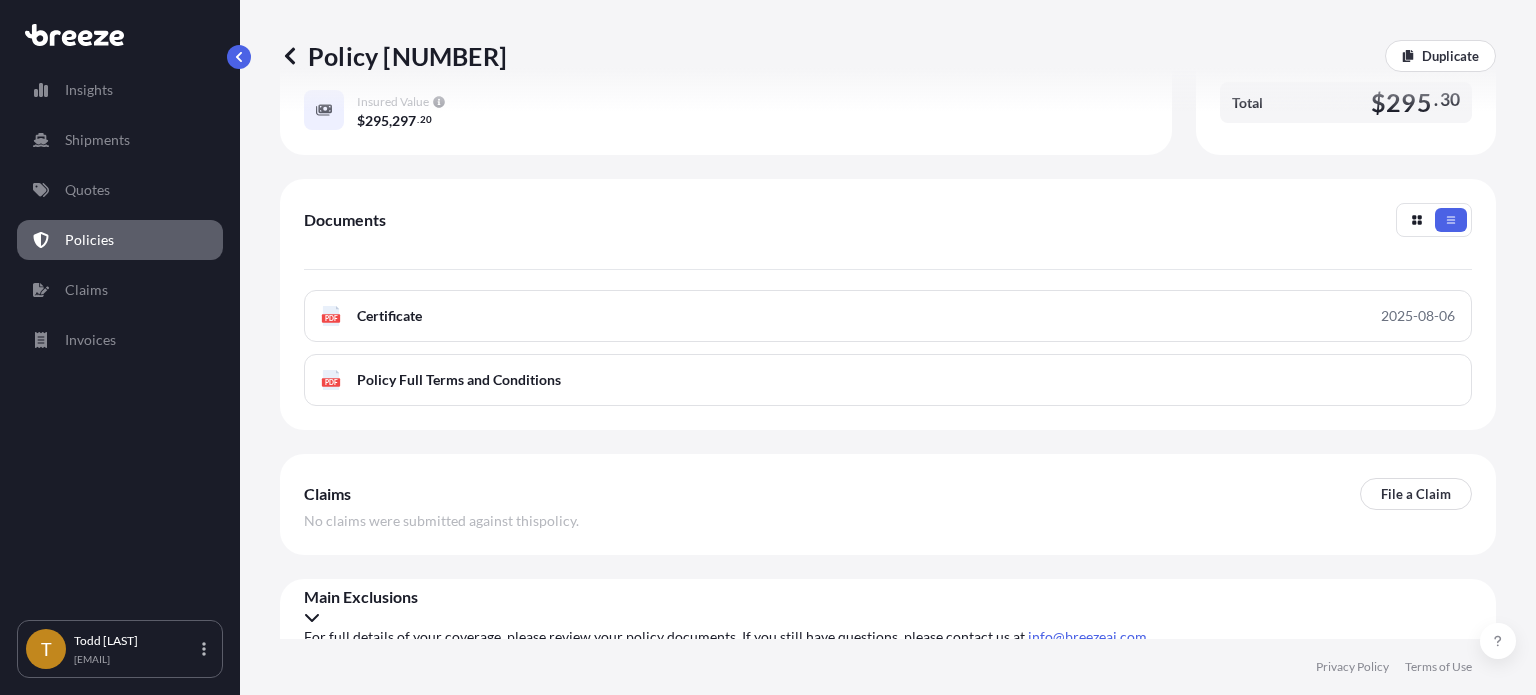 scroll, scrollTop: 578, scrollLeft: 0, axis: vertical 